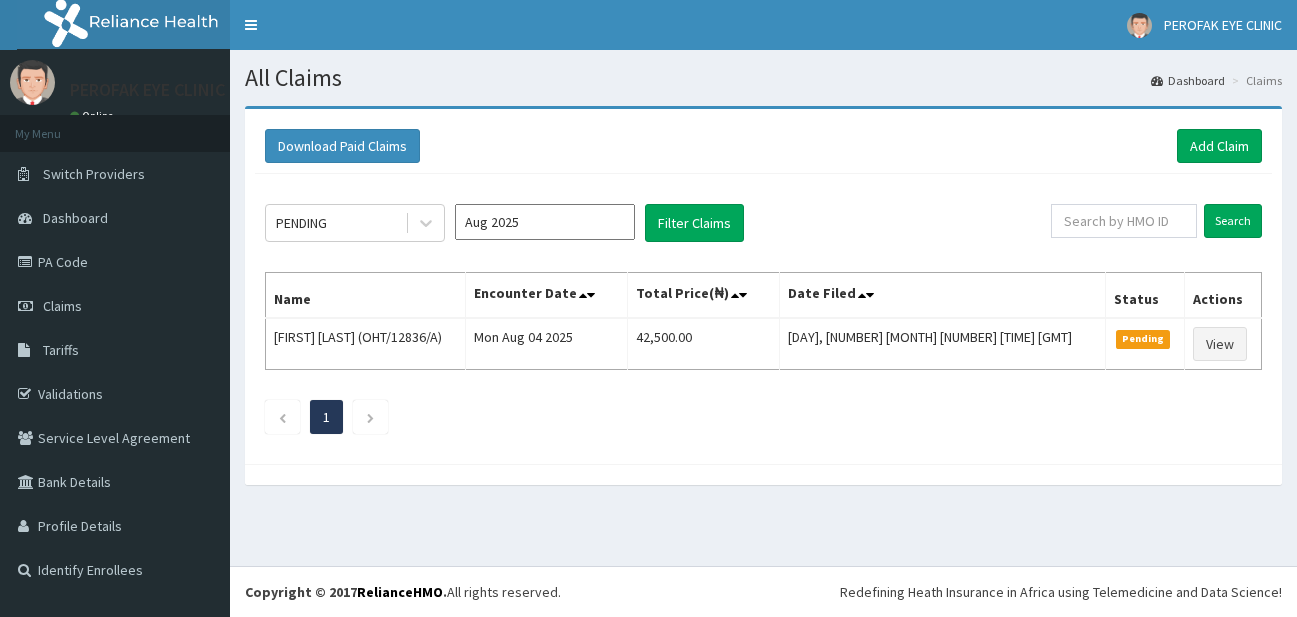 scroll, scrollTop: 0, scrollLeft: 0, axis: both 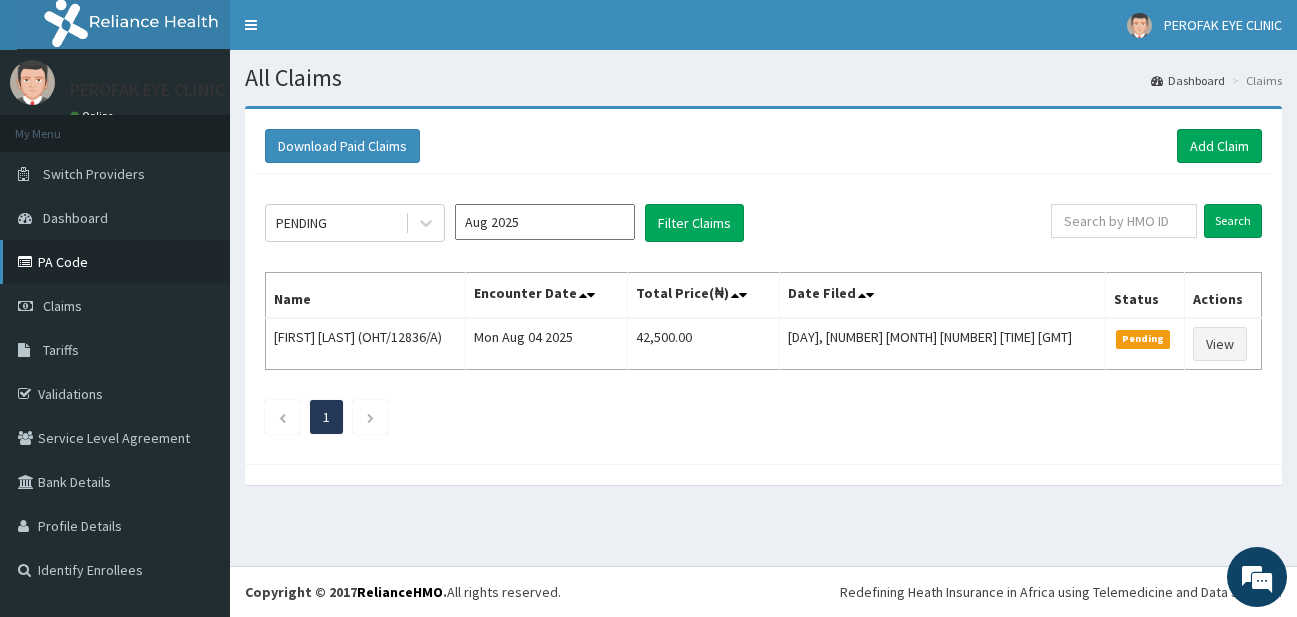 click on "PA Code" at bounding box center (115, 262) 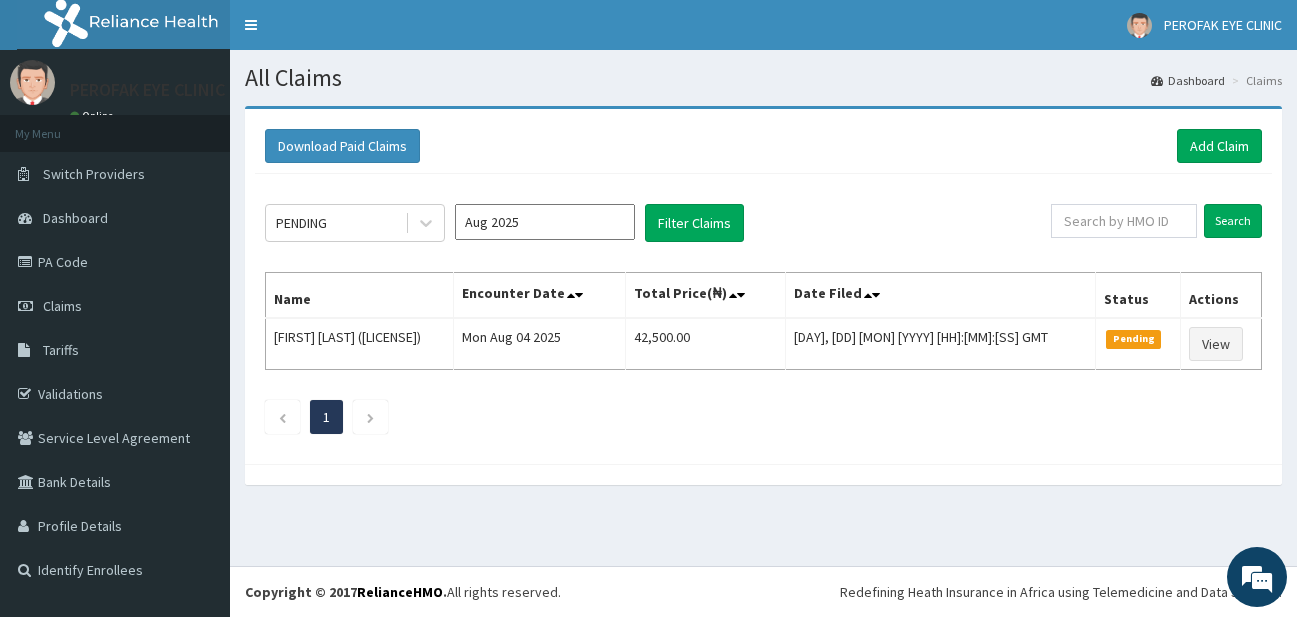 scroll, scrollTop: 0, scrollLeft: 0, axis: both 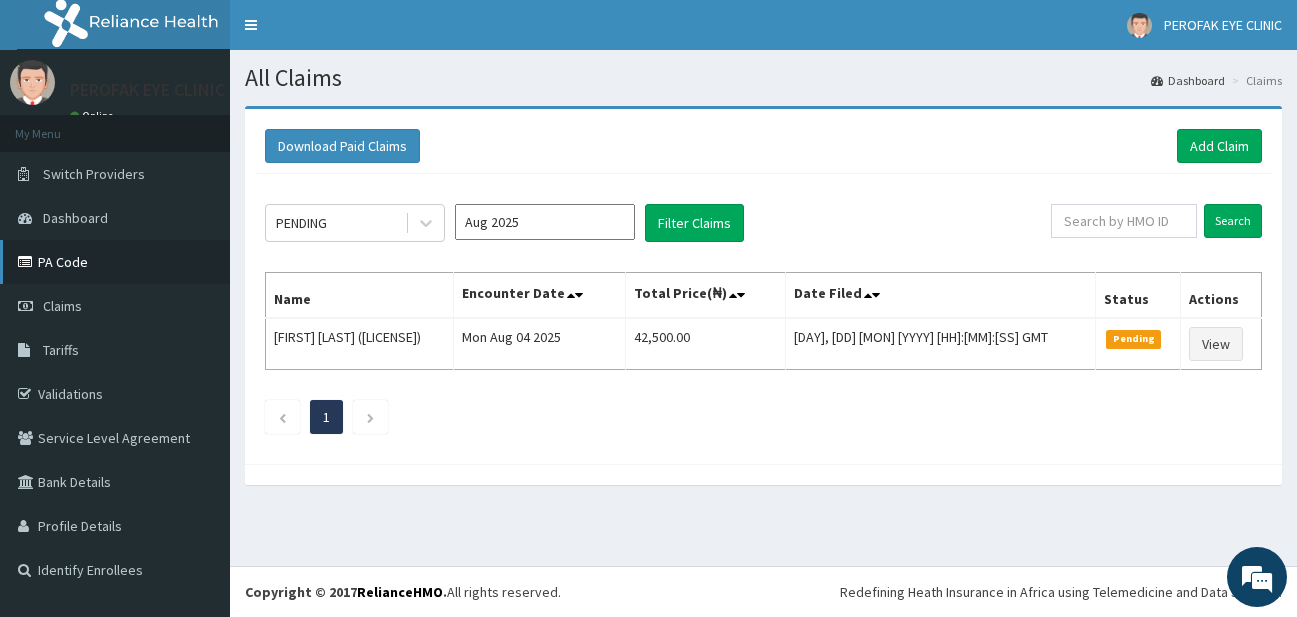 click on "PA Code" at bounding box center [115, 262] 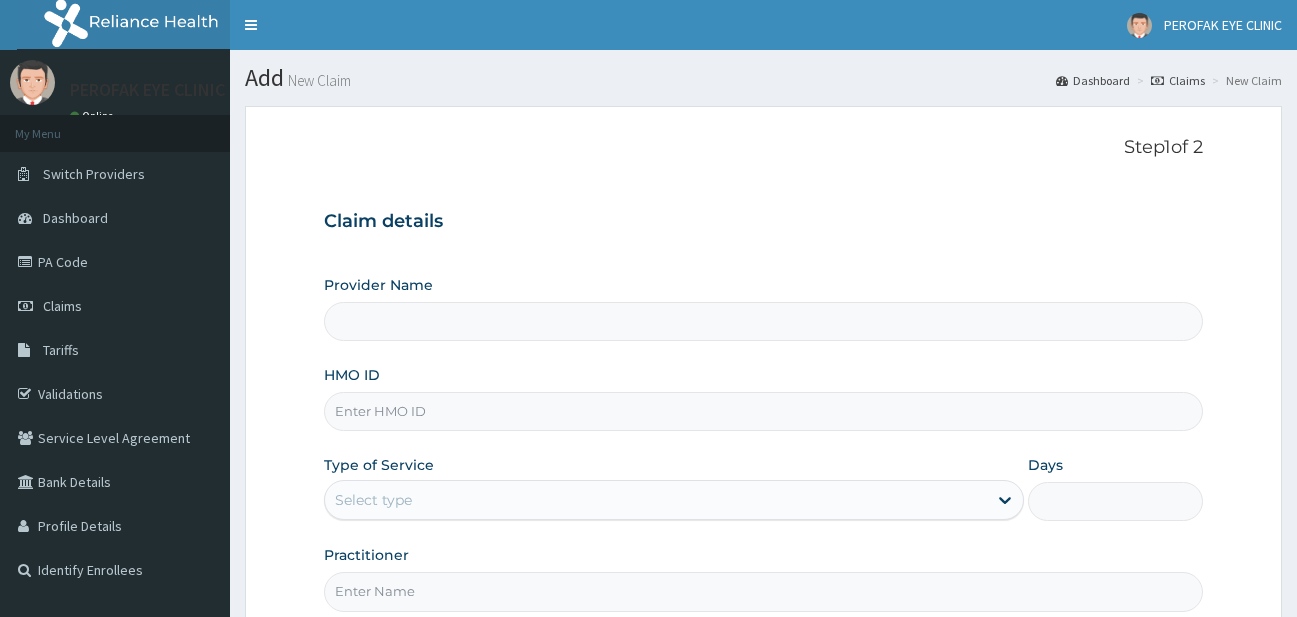 type on "Perofak Eye Clinic- Owerri" 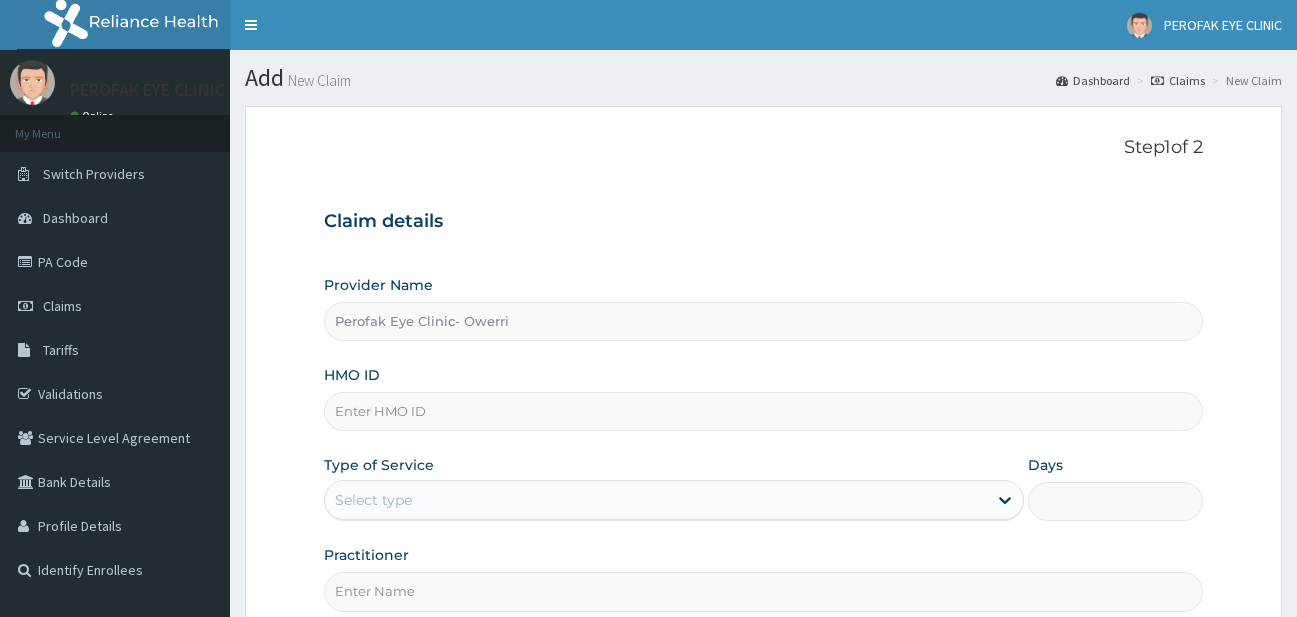 scroll, scrollTop: 0, scrollLeft: 0, axis: both 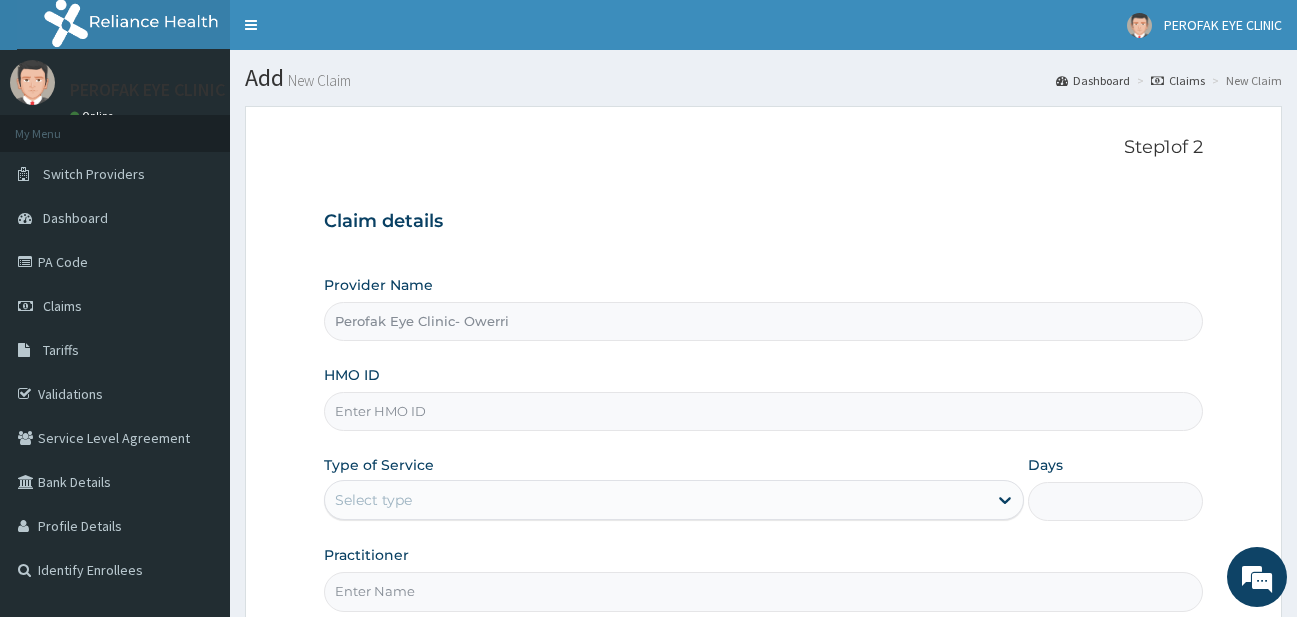 click on "HMO ID" at bounding box center (764, 411) 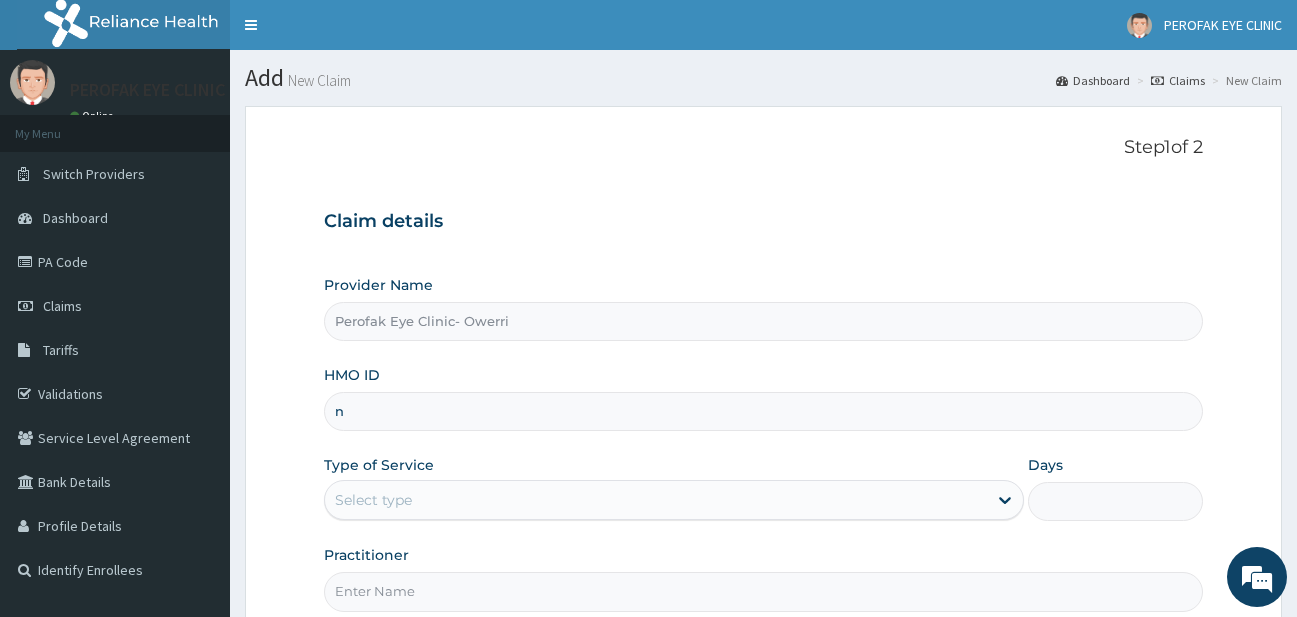 type on "n" 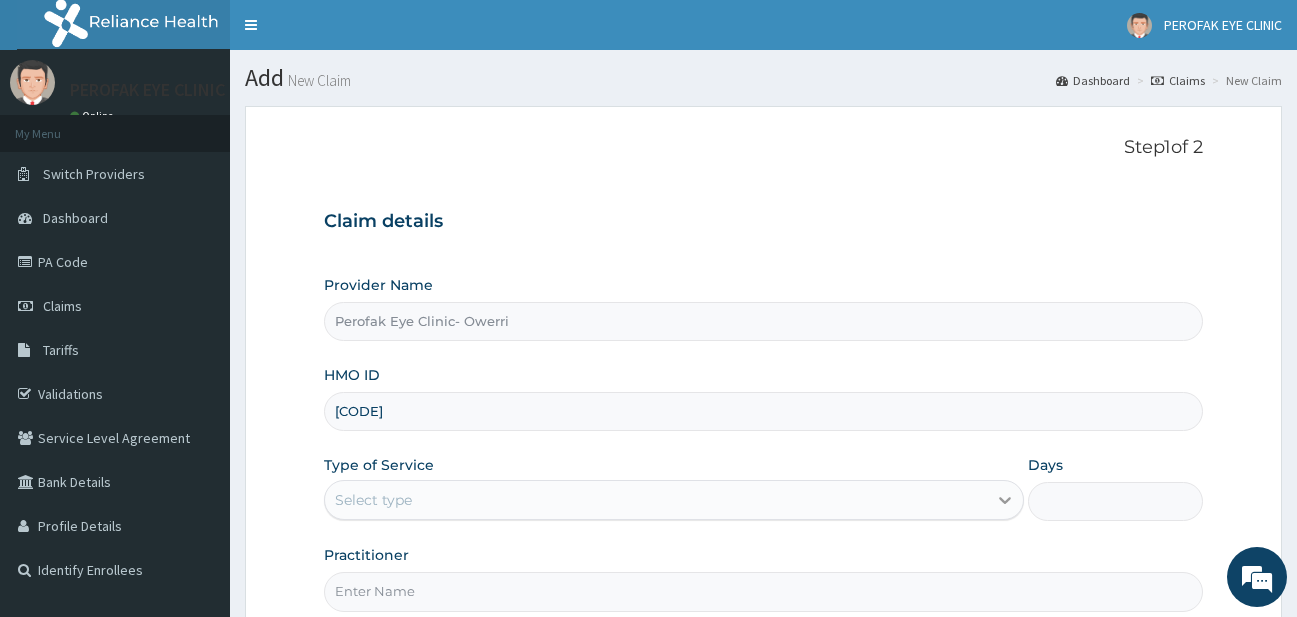 type on "NSL/10049/A" 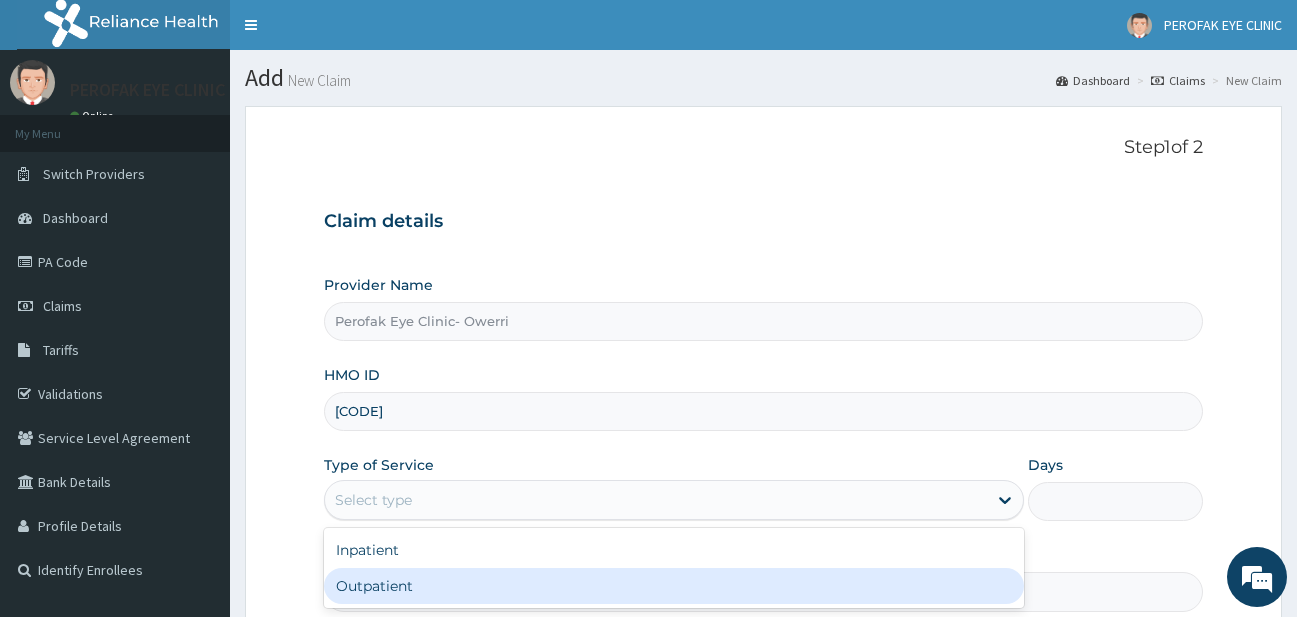 click on "Outpatient" at bounding box center [674, 586] 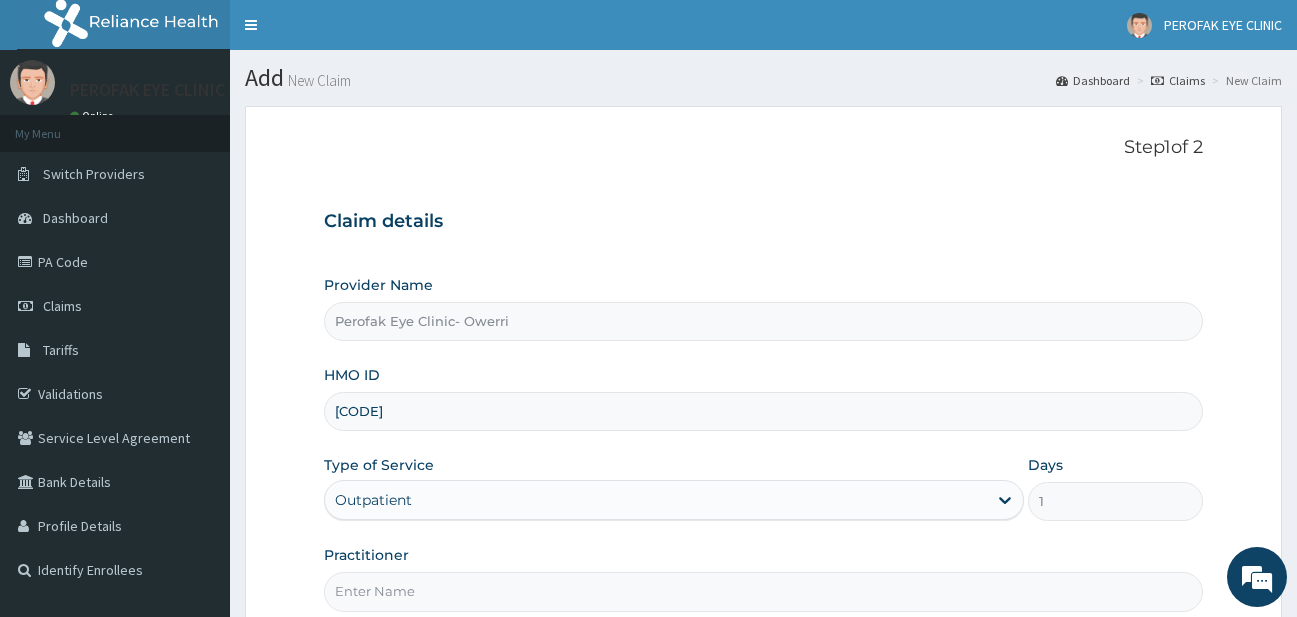 click on "Practitioner" at bounding box center [764, 578] 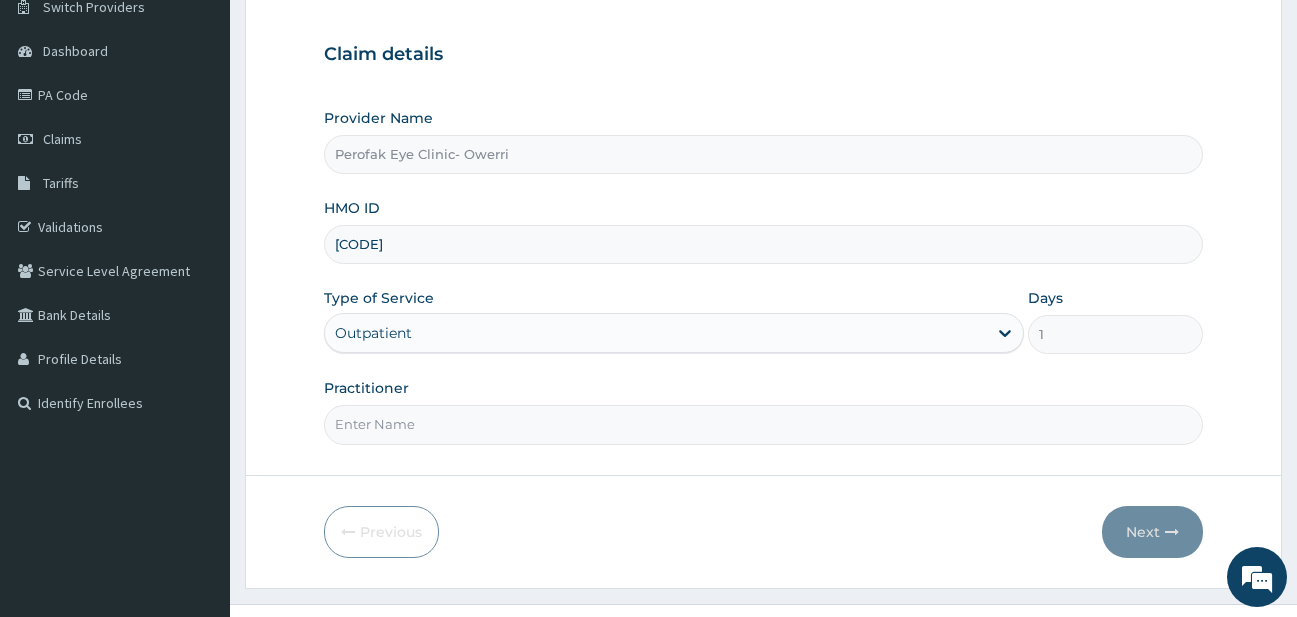 scroll, scrollTop: 205, scrollLeft: 0, axis: vertical 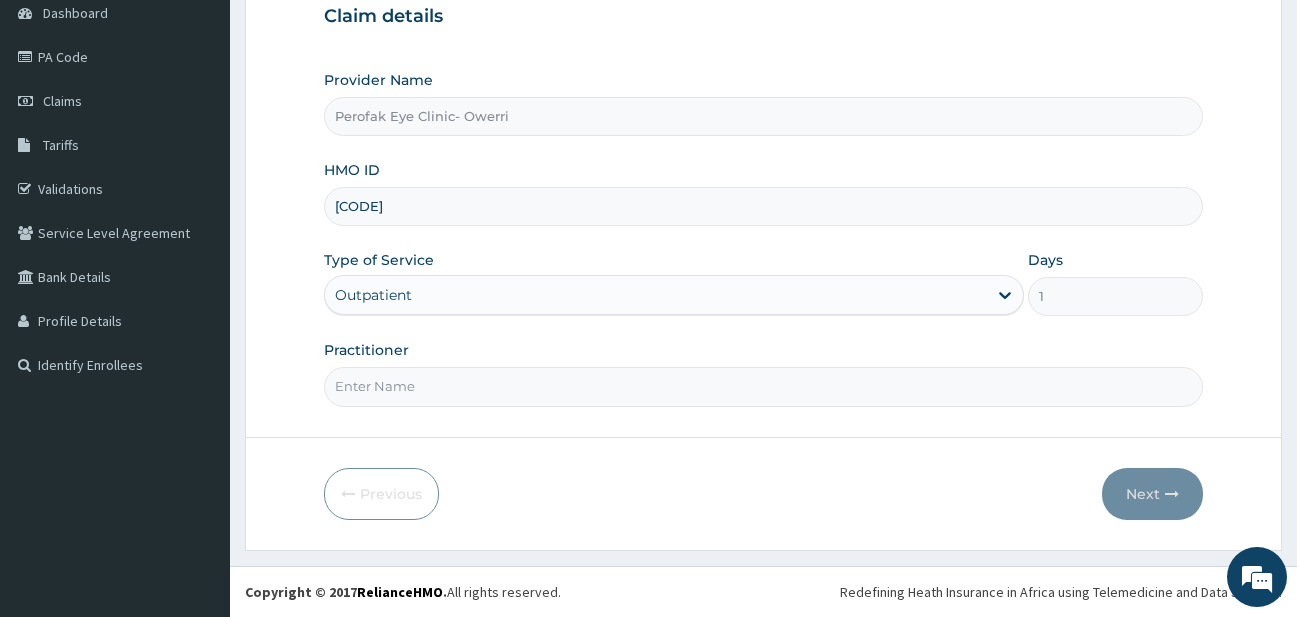 click on "Practitioner" at bounding box center (764, 386) 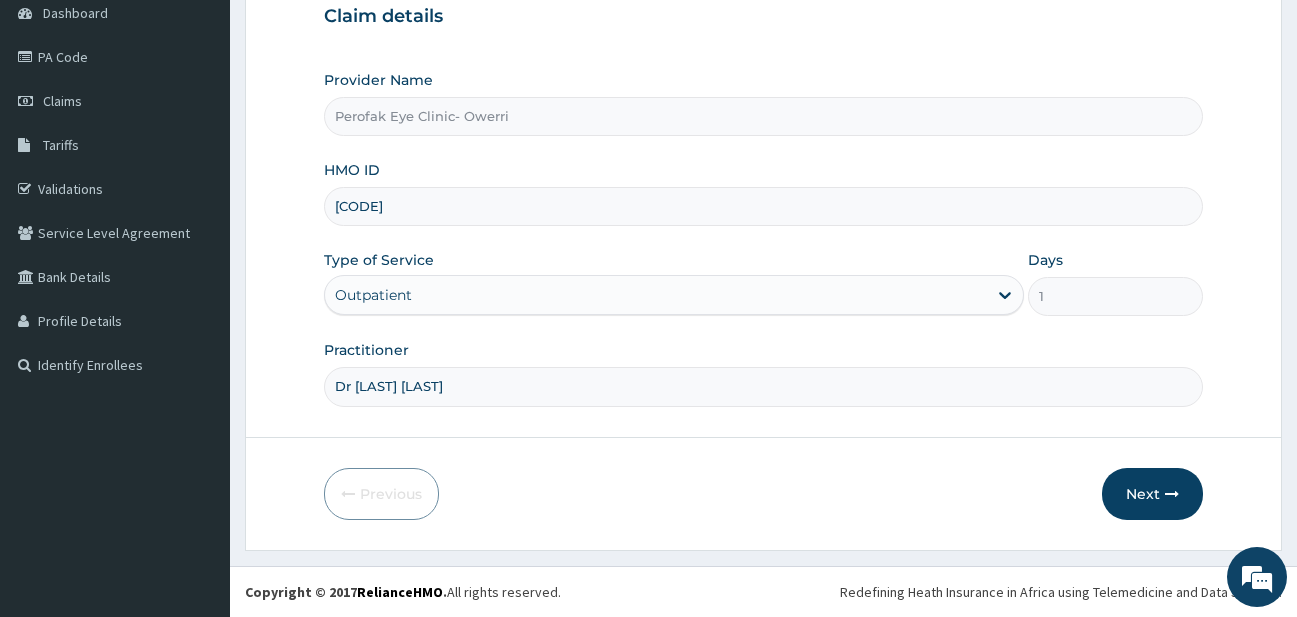 type on "Dr Mavis Chukwudi" 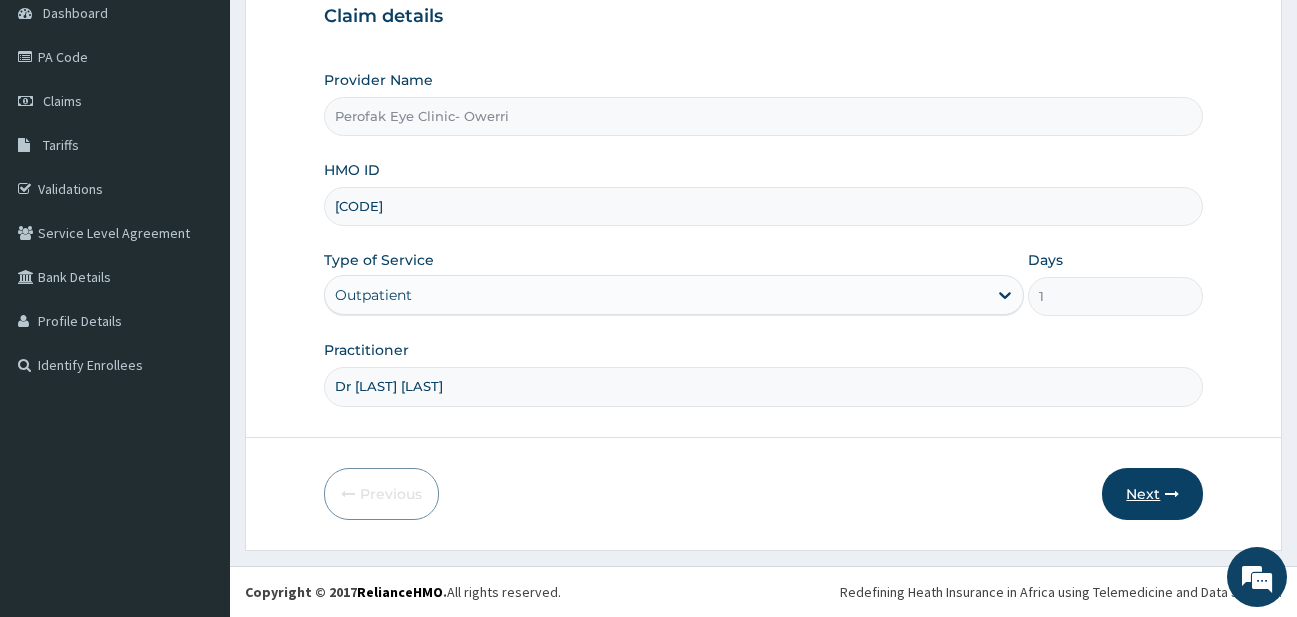 click on "Next" at bounding box center (1152, 494) 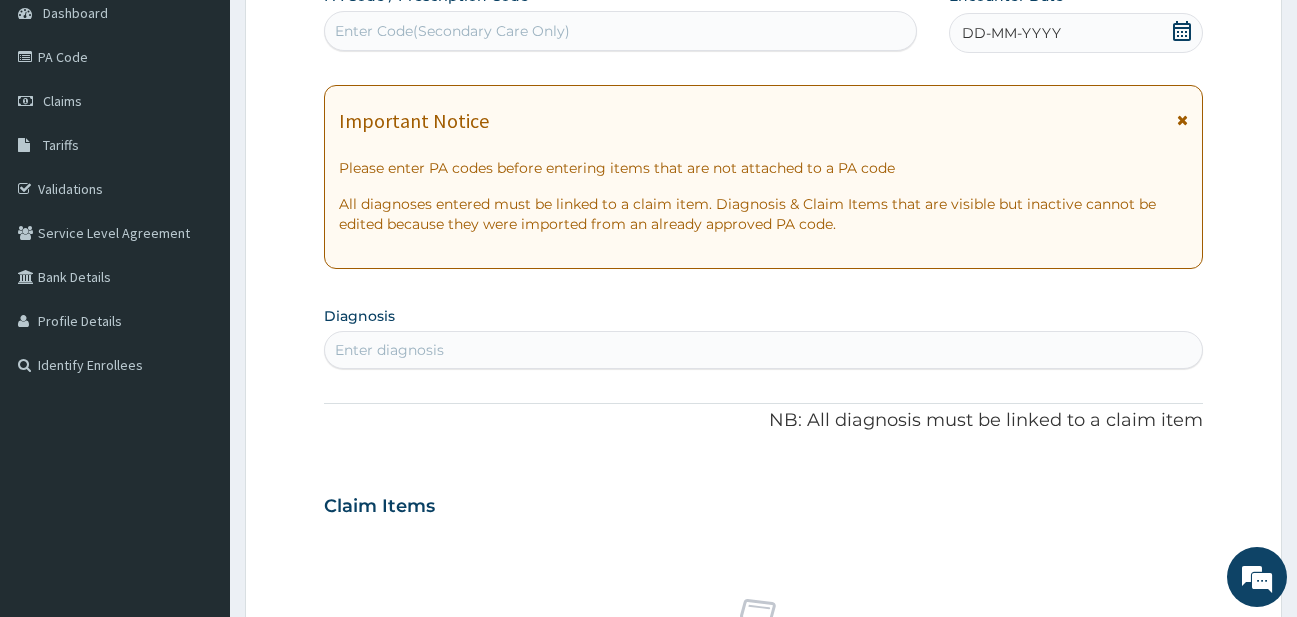click on "DD-MM-YYYY" at bounding box center (1011, 33) 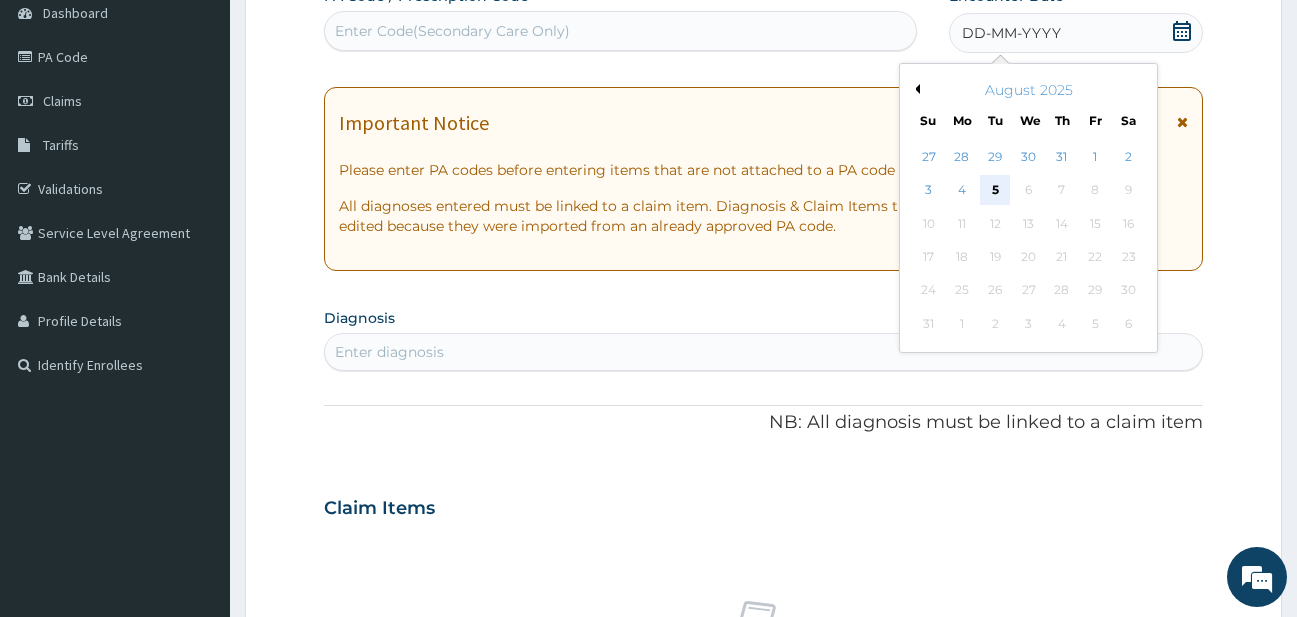 click on "5" at bounding box center [995, 191] 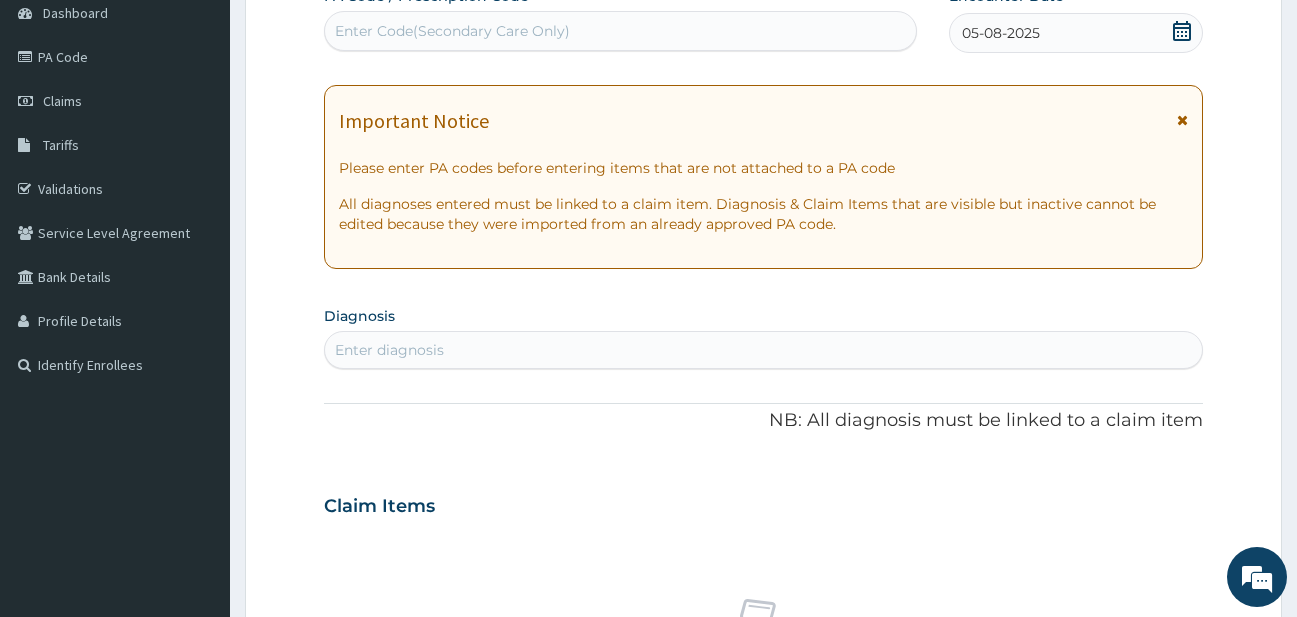 click on "PA Code / Prescription Code Enter Code(Secondary Care Only)" at bounding box center [620, 18] 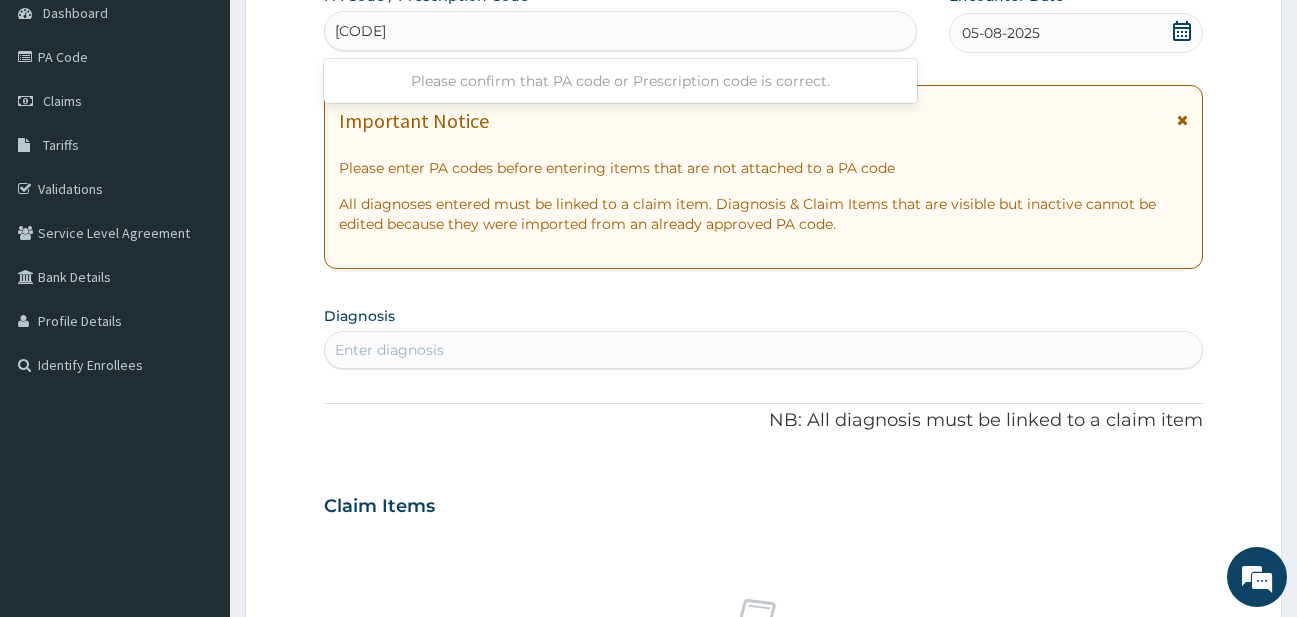 type on "PA/413D23" 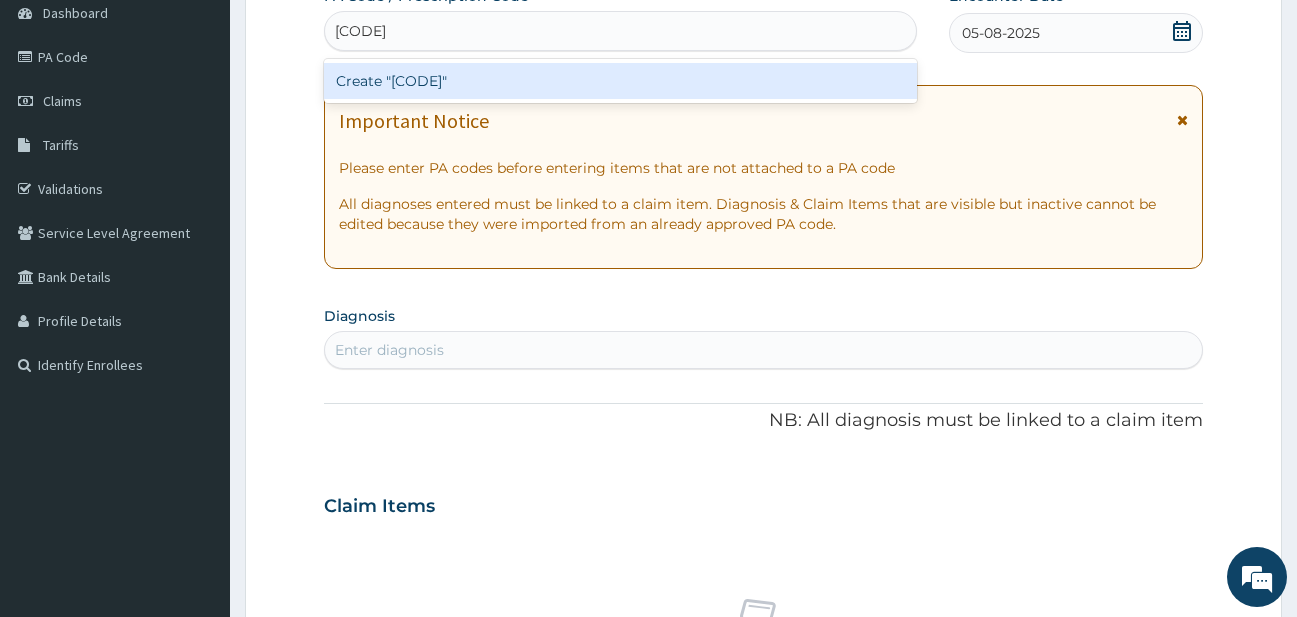 click on "Create "PA/413D23"" at bounding box center (620, 81) 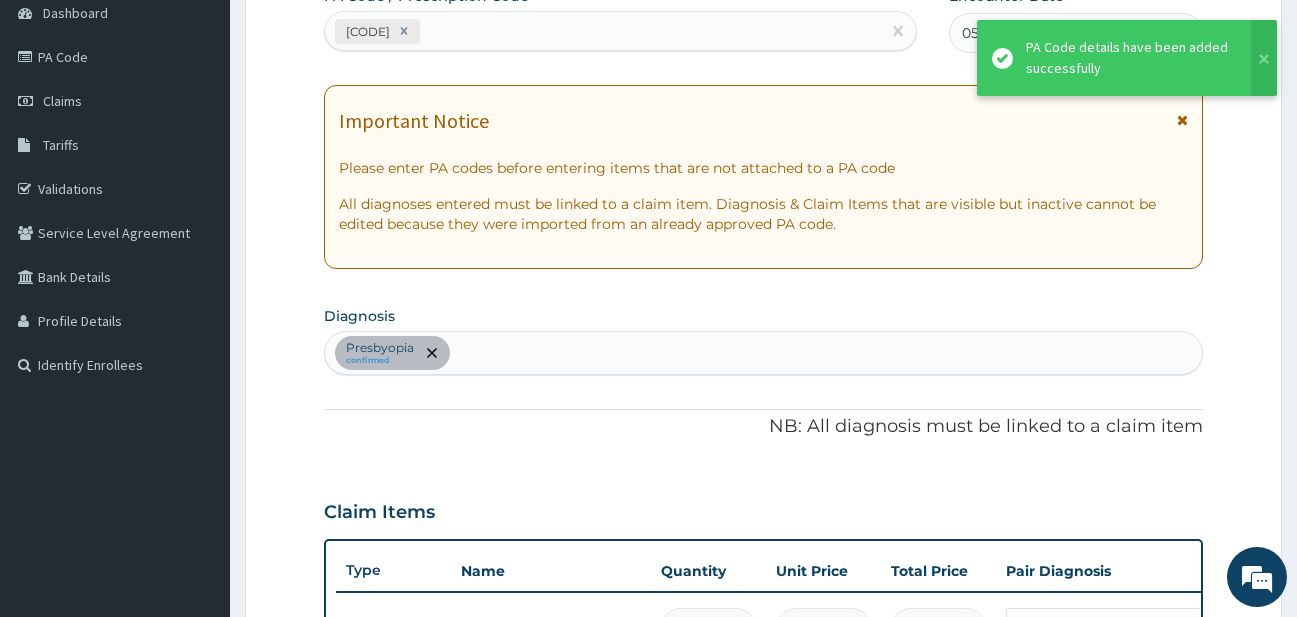 scroll, scrollTop: 1075, scrollLeft: 0, axis: vertical 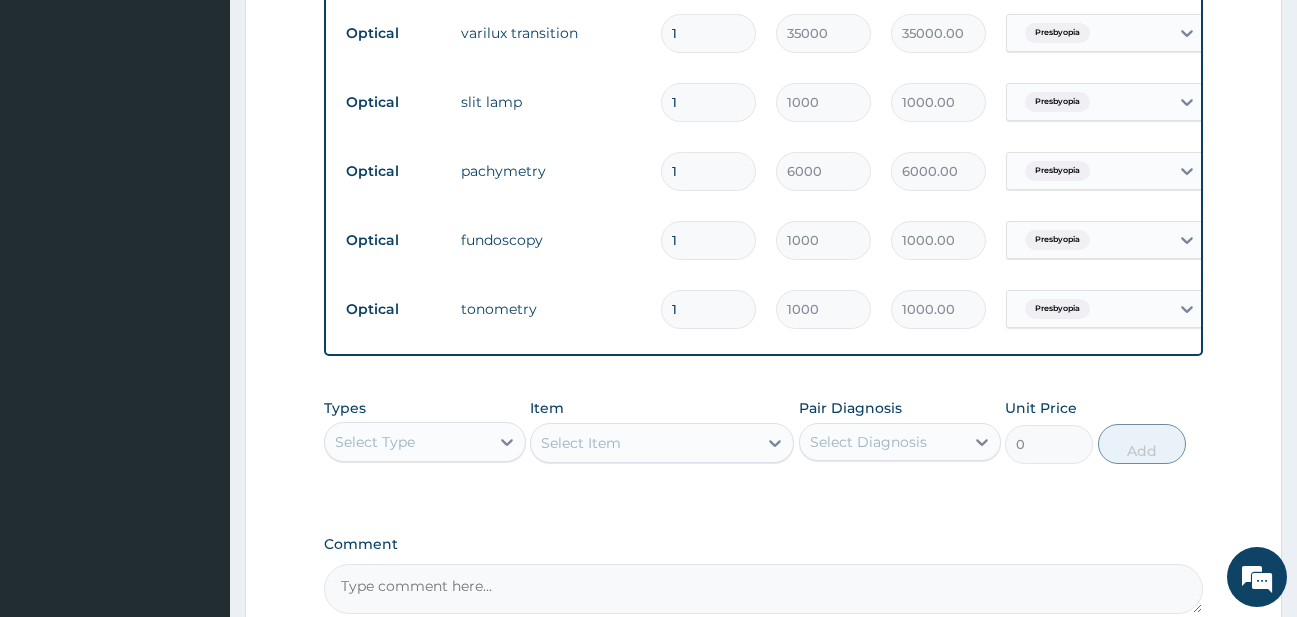 click on "PA Code / Prescription Code PA/413D23 Encounter Date 05-08-2025 Important Notice Please enter PA codes before entering items that are not attached to a PA code   All diagnoses entered must be linked to a claim item. Diagnosis & Claim Items that are visible but inactive cannot be edited because they were imported from an already approved PA code. Diagnosis Presbyopia confirmed NB: All diagnosis must be linked to a claim item Claim Items Type Name Quantity Unit Price Total Price Pair Diagnosis Actions Drugs ivycrom  3 1500 4500.00 Presbyopia Delete Optical refraction 1 1000 1000.00 Presbyopia Delete Optical registration 1 1000 1000.00 Presbyopia Delete Optical optometrist consultation 1 1500 1500.00 Presbyopia Delete Optical varilux transition 1 35000 35000.00 Presbyopia Delete Optical slit lamp 1 1000 1000.00 Presbyopia Delete Optical pachymetry 1 6000 6000.00 Presbyopia Delete Optical fundoscopy 1 1000 1000.00 Presbyopia Delete Optical tonometry 1 1000 1000.00 Presbyopia Delete Types Select Type Item 0 Add" at bounding box center (764, -135) 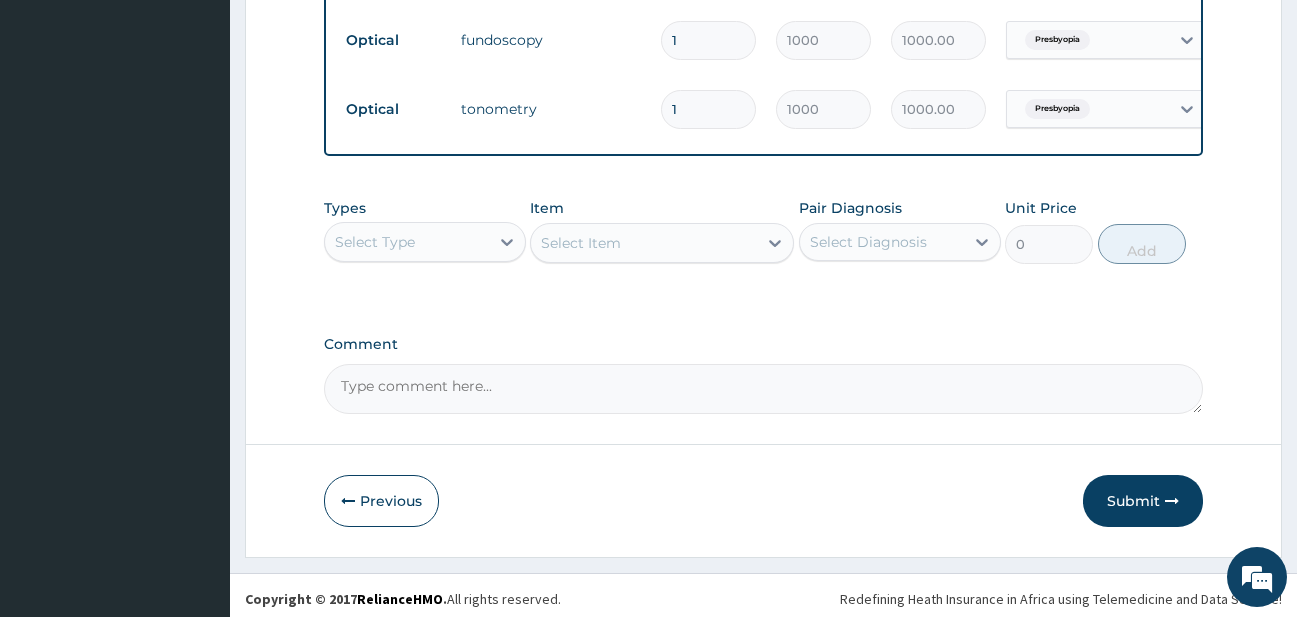 scroll, scrollTop: 1282, scrollLeft: 0, axis: vertical 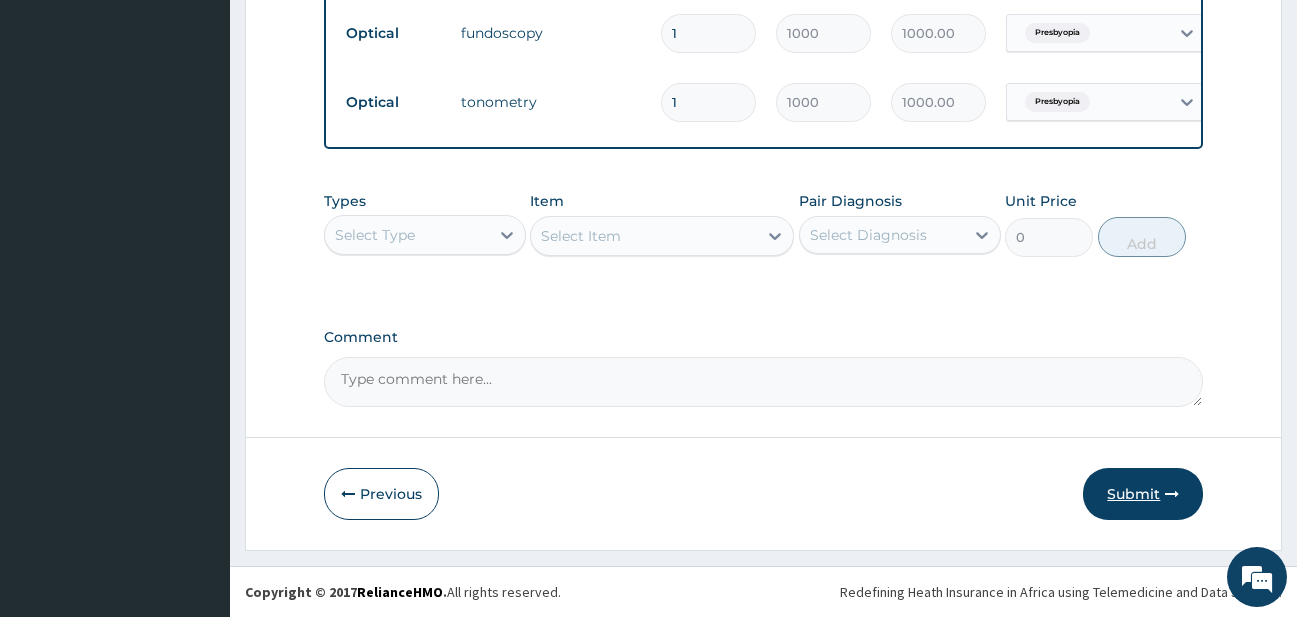 click on "Submit" at bounding box center (1143, 494) 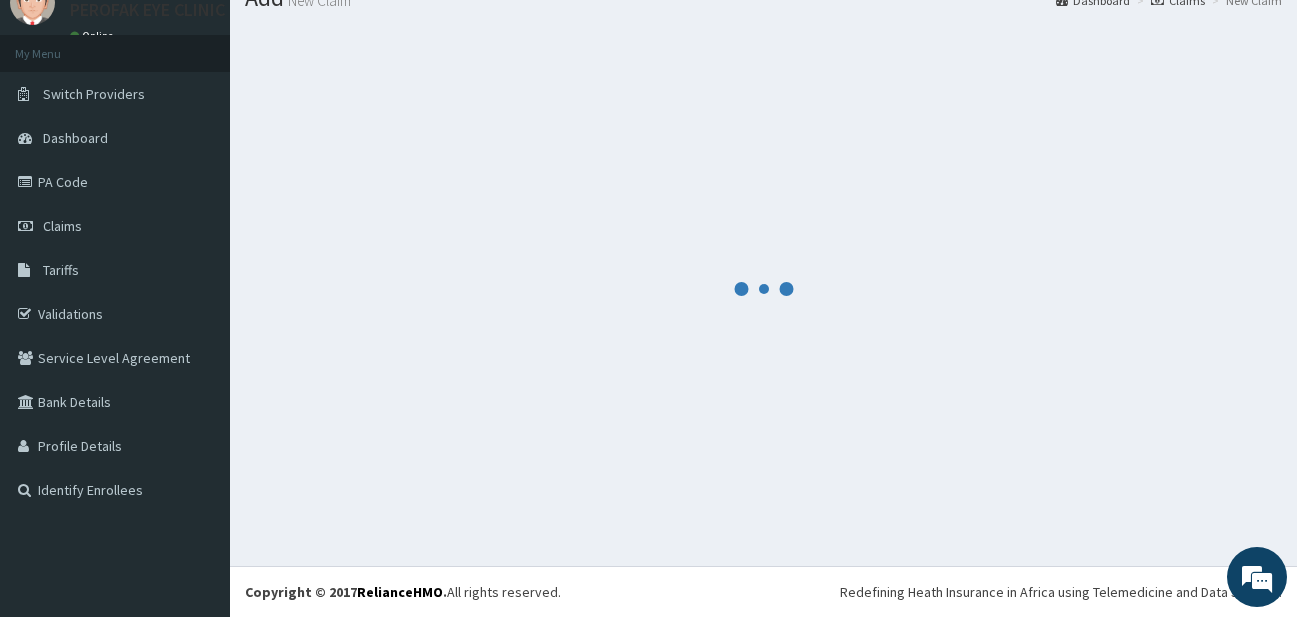 scroll, scrollTop: 80, scrollLeft: 0, axis: vertical 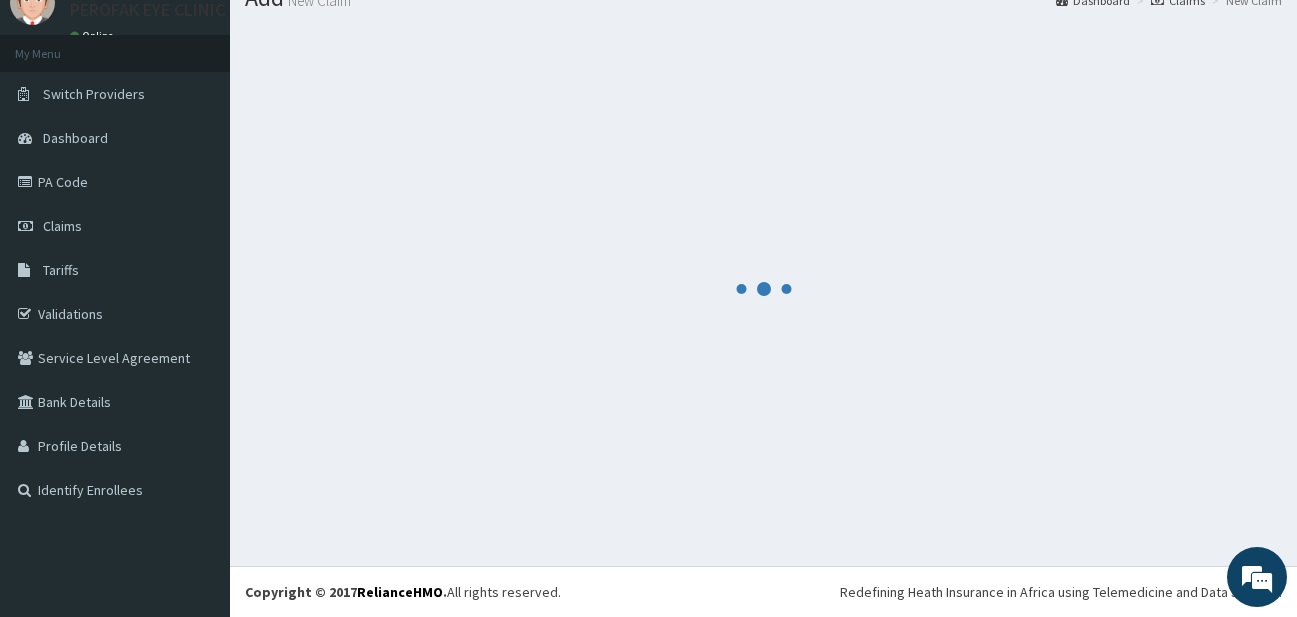 click at bounding box center (763, 288) 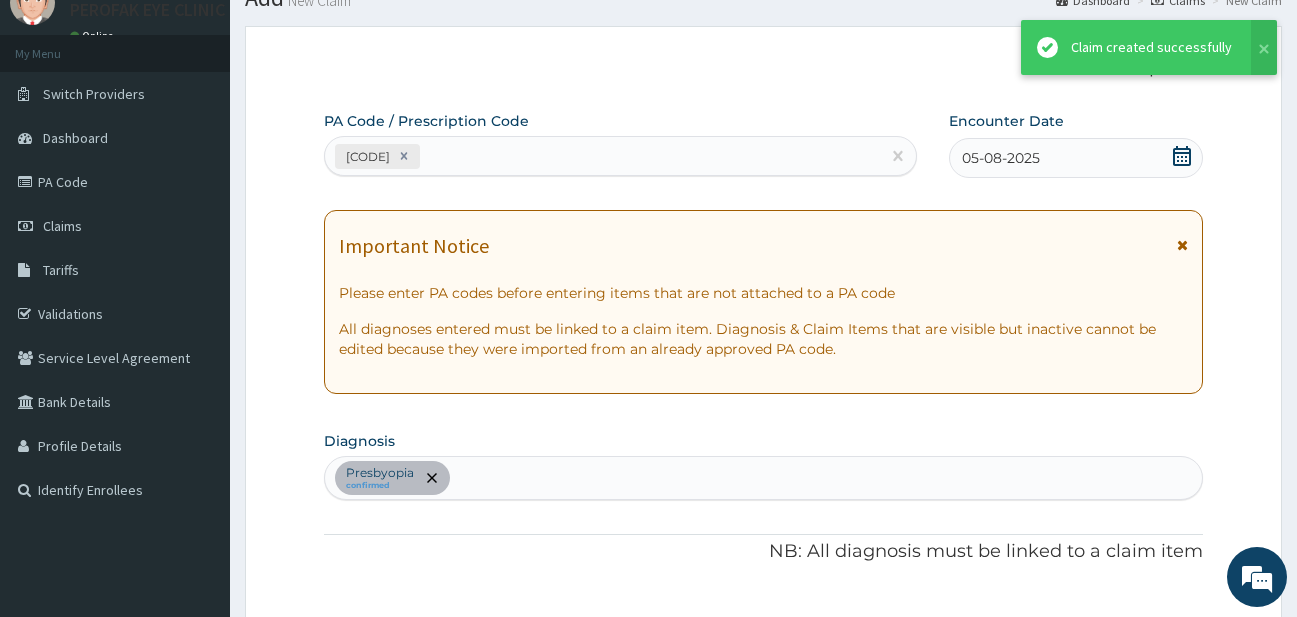 scroll, scrollTop: 1282, scrollLeft: 0, axis: vertical 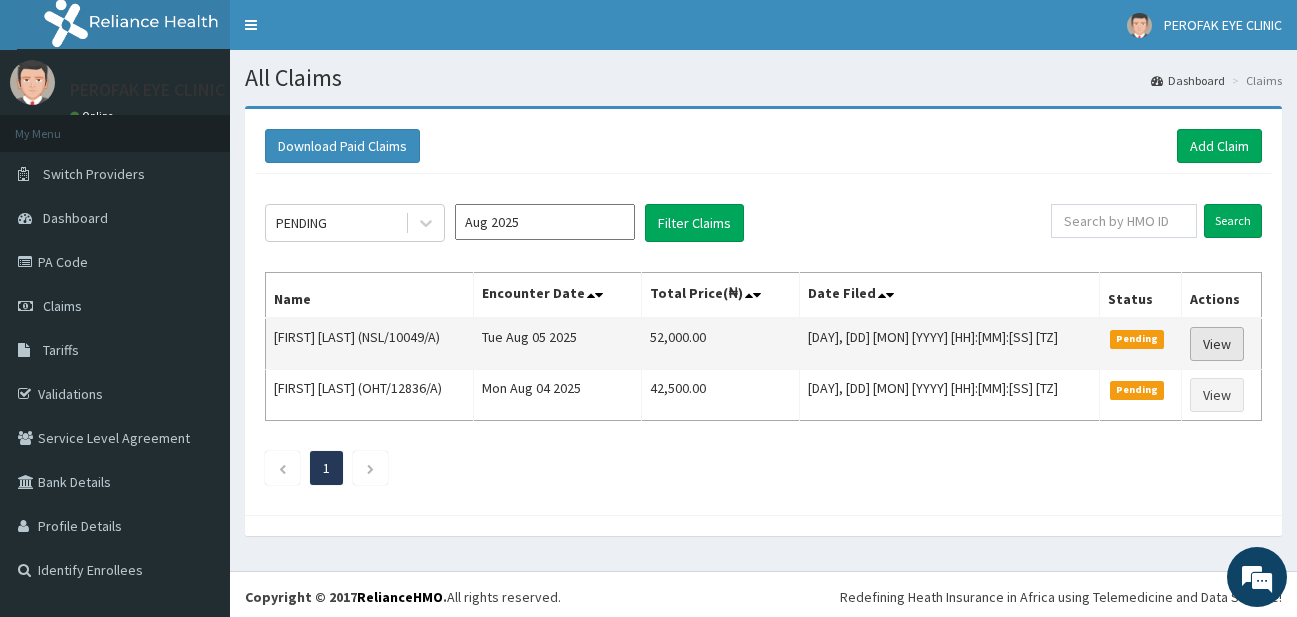 click on "View" at bounding box center (1217, 344) 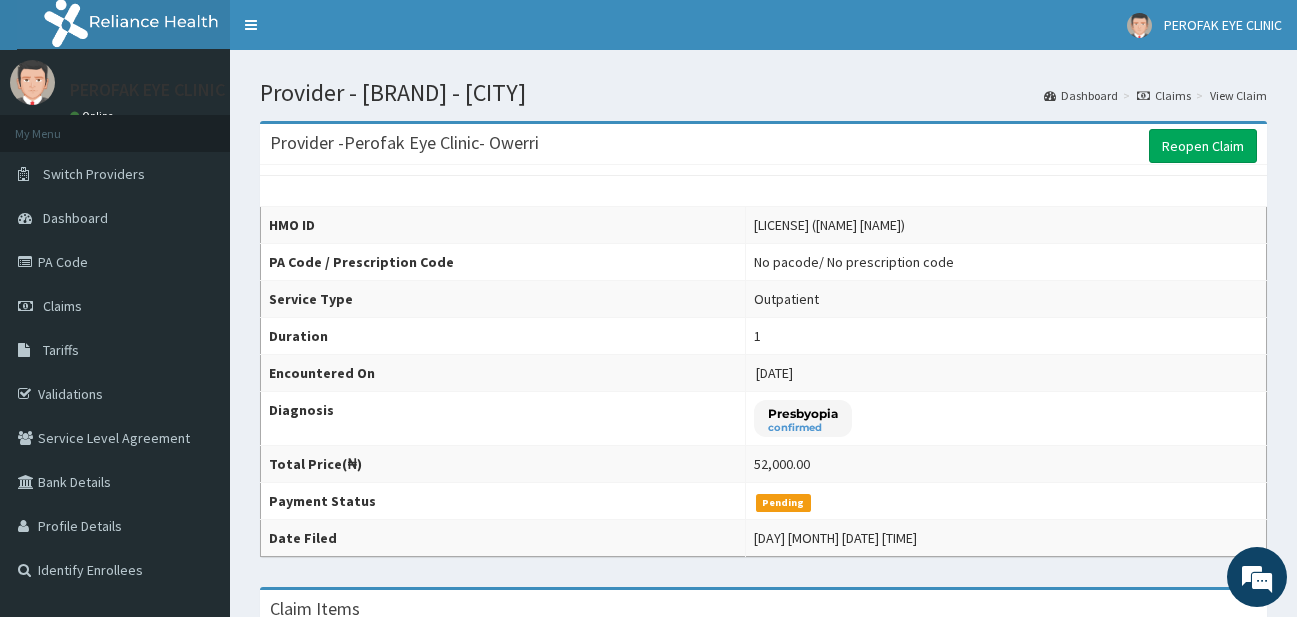 scroll, scrollTop: 0, scrollLeft: 0, axis: both 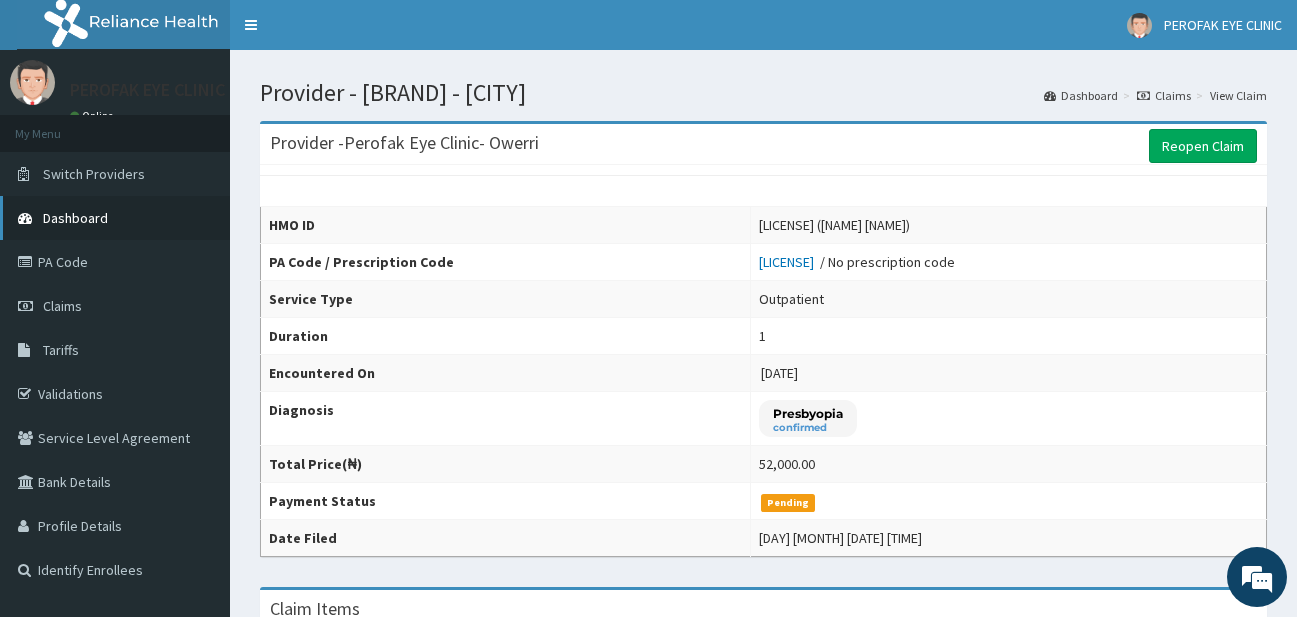 click on "Dashboard" at bounding box center [75, 218] 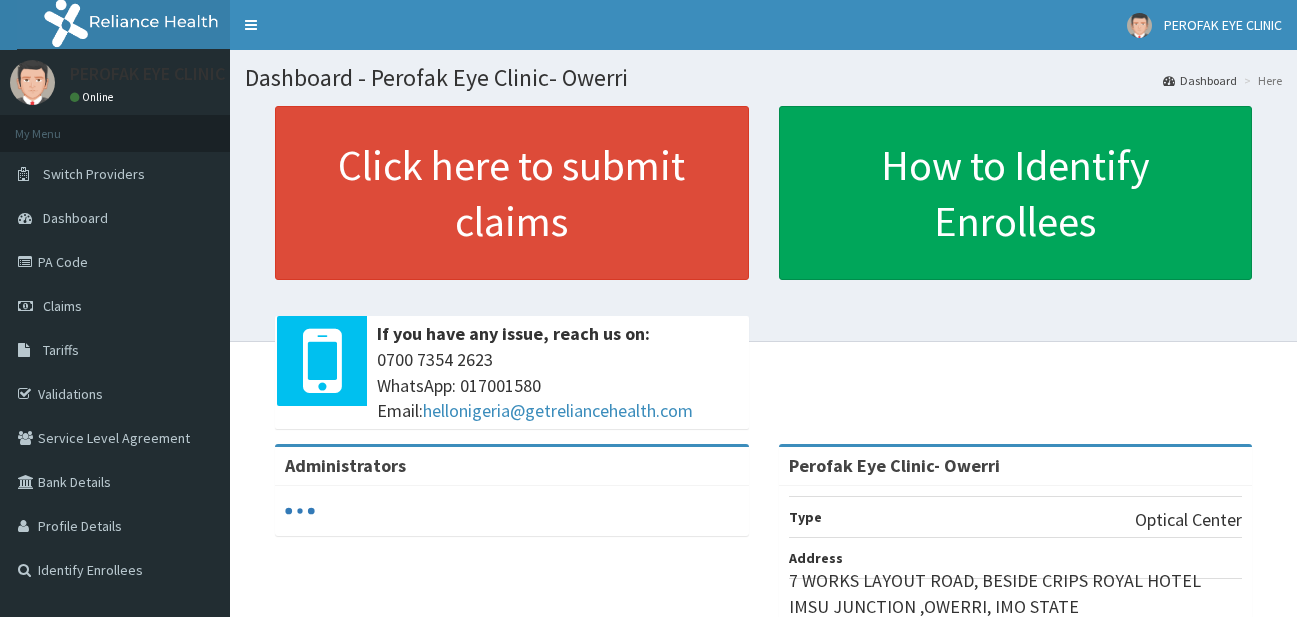 scroll, scrollTop: 0, scrollLeft: 0, axis: both 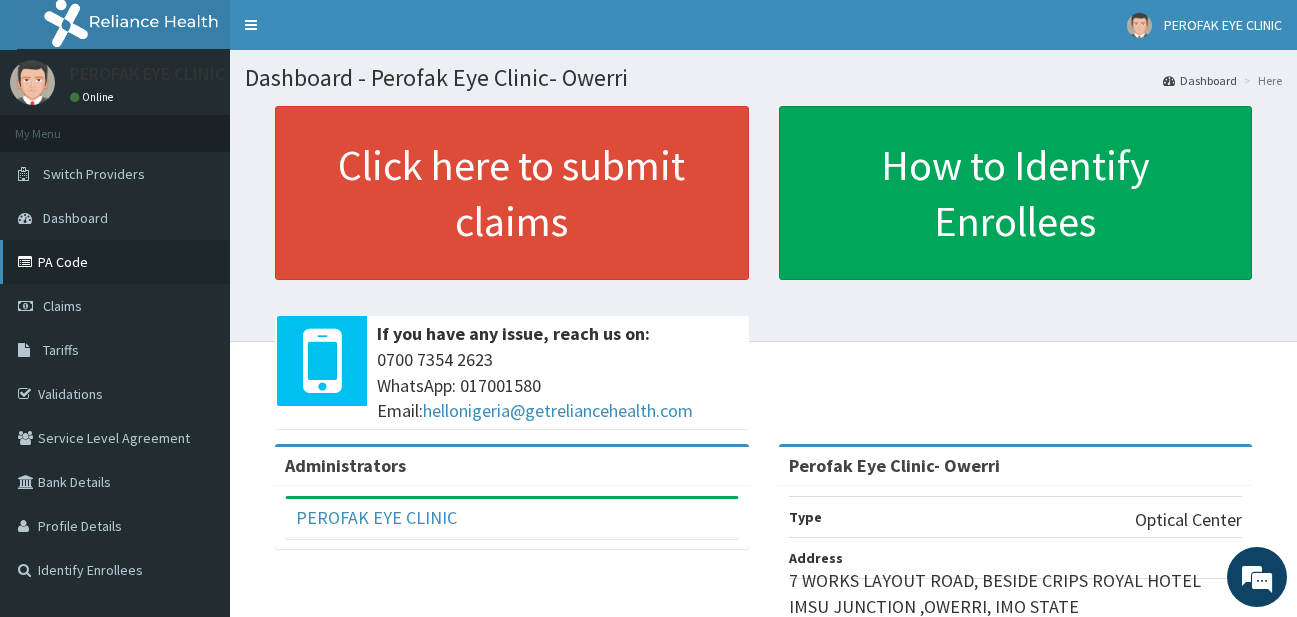 click on "PA Code" at bounding box center [115, 262] 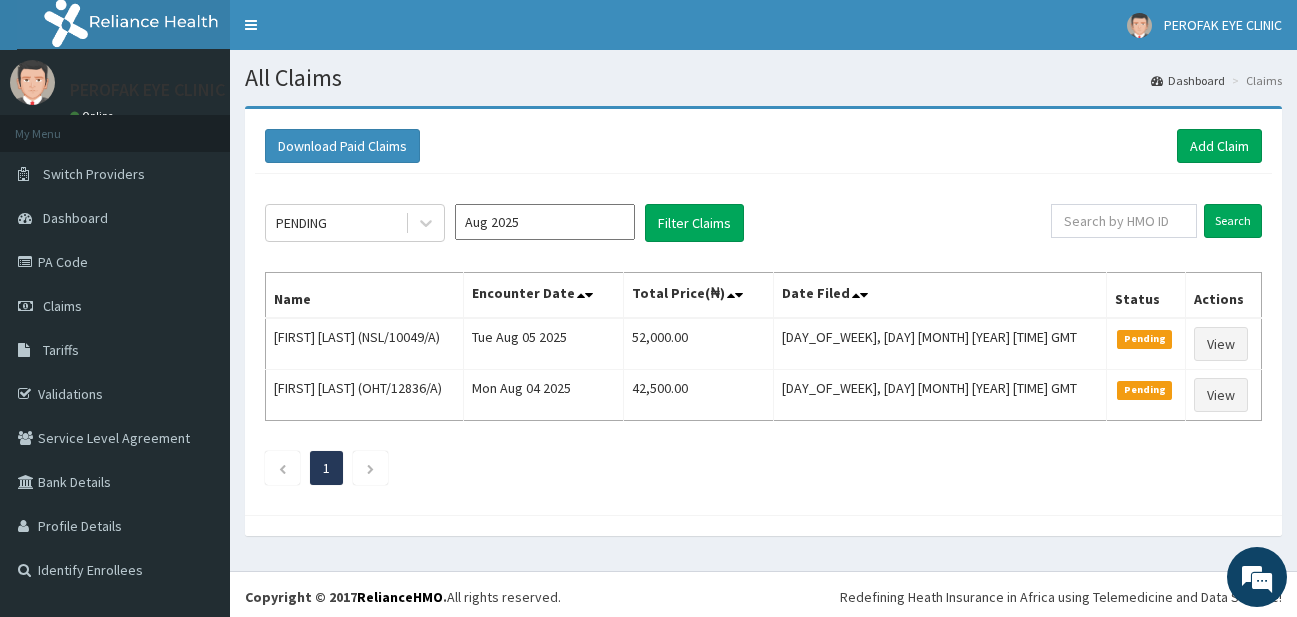 scroll, scrollTop: 0, scrollLeft: 0, axis: both 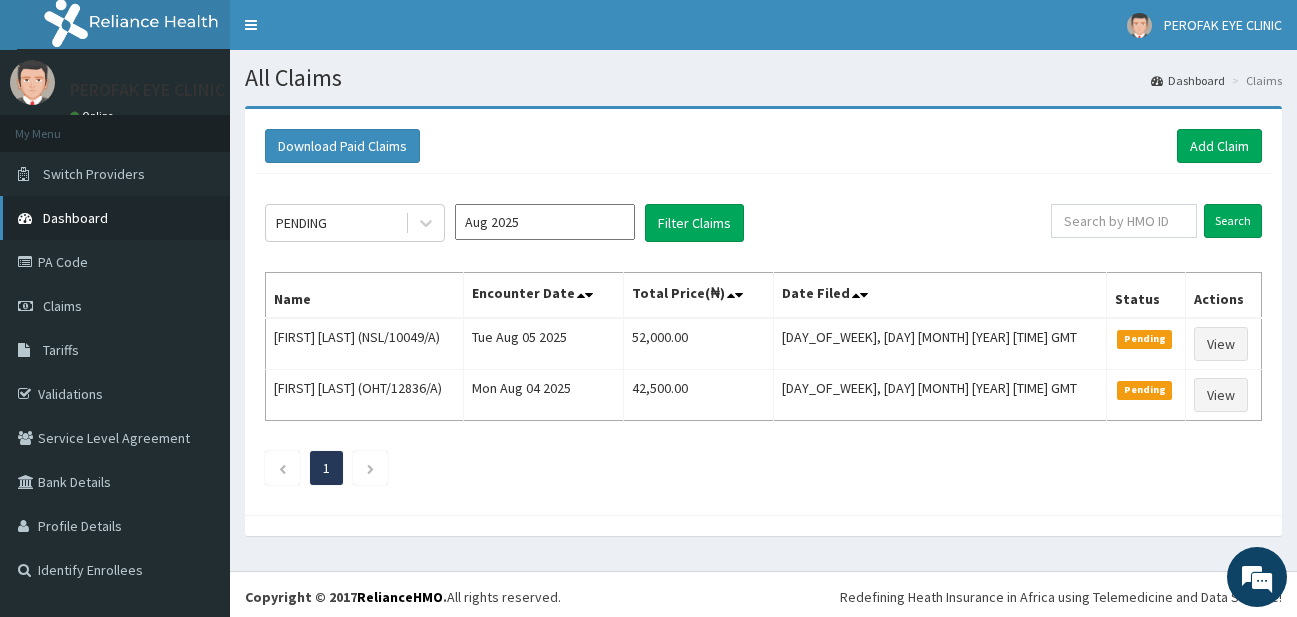 click on "Dashboard" at bounding box center [115, 218] 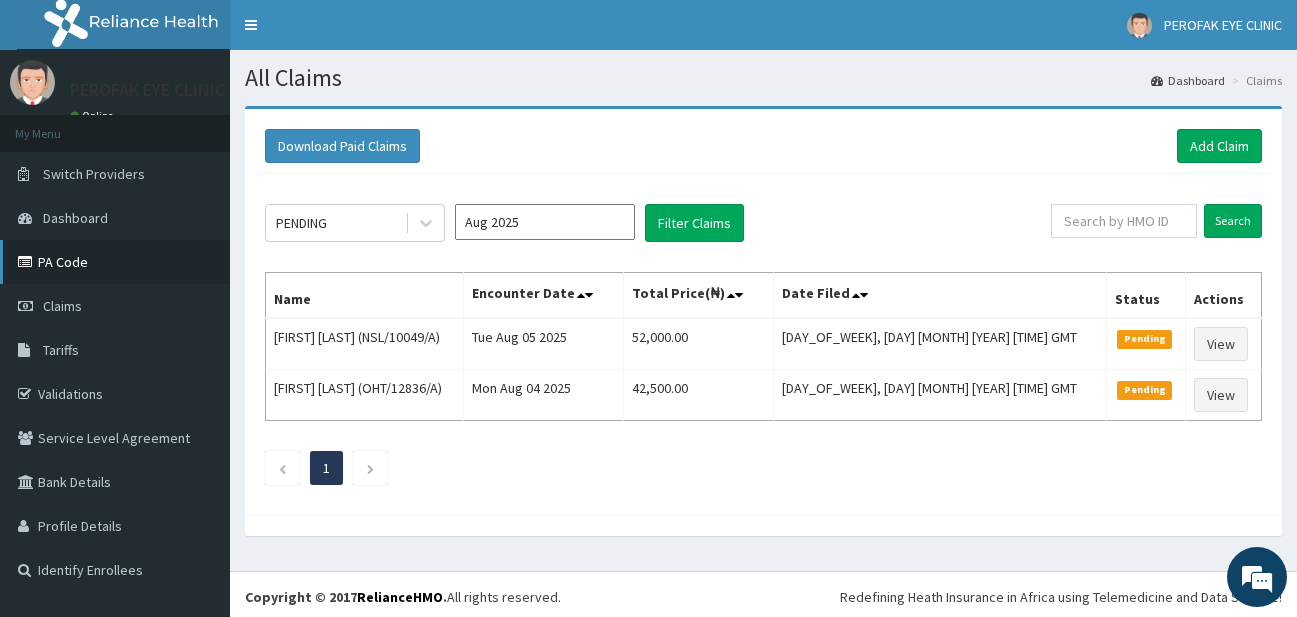 click on "PA Code" at bounding box center (115, 262) 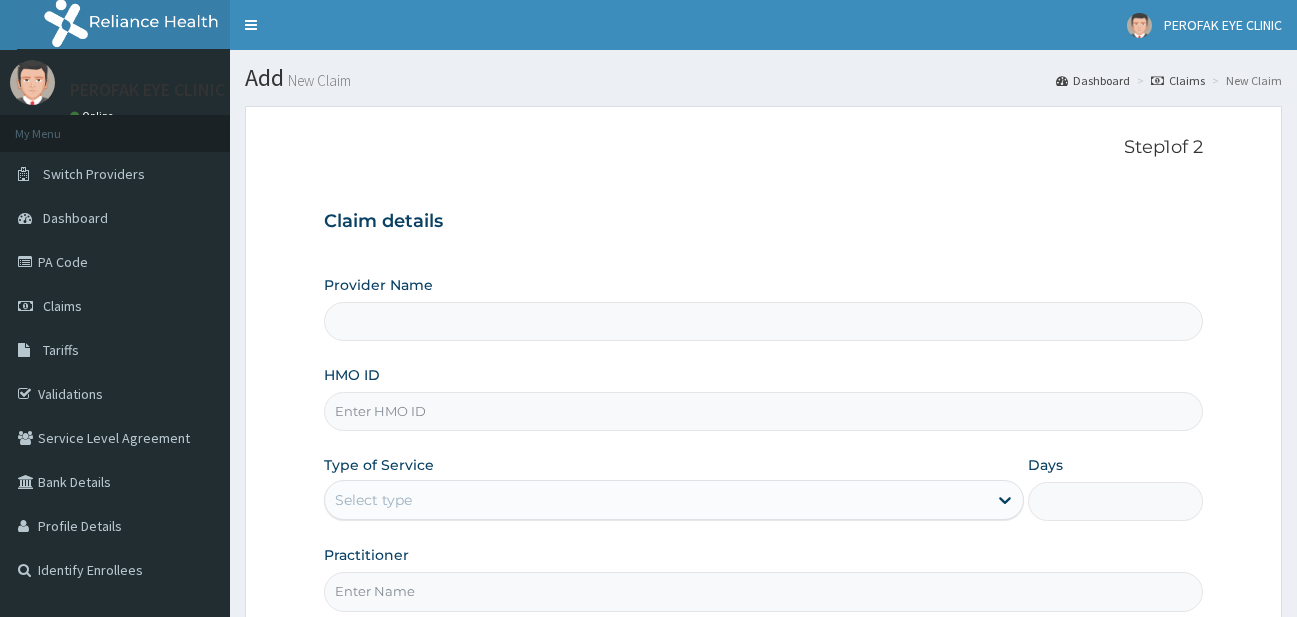 scroll, scrollTop: 0, scrollLeft: 0, axis: both 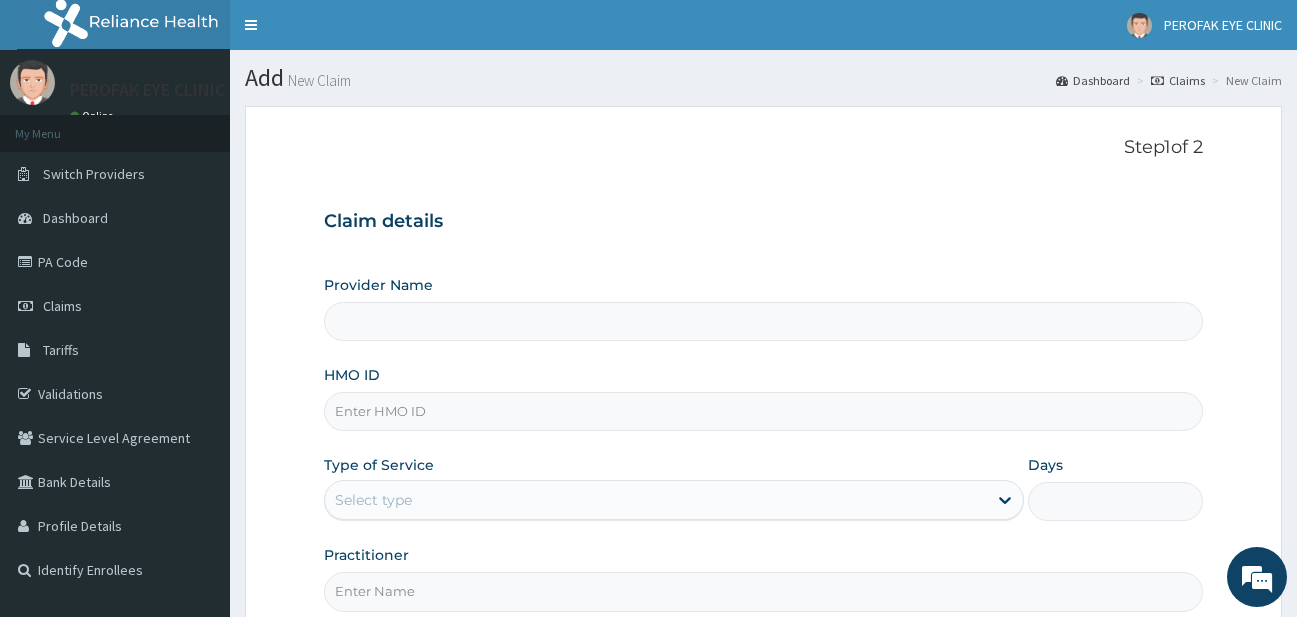 type on "Perofak Eye Clinic- Owerri" 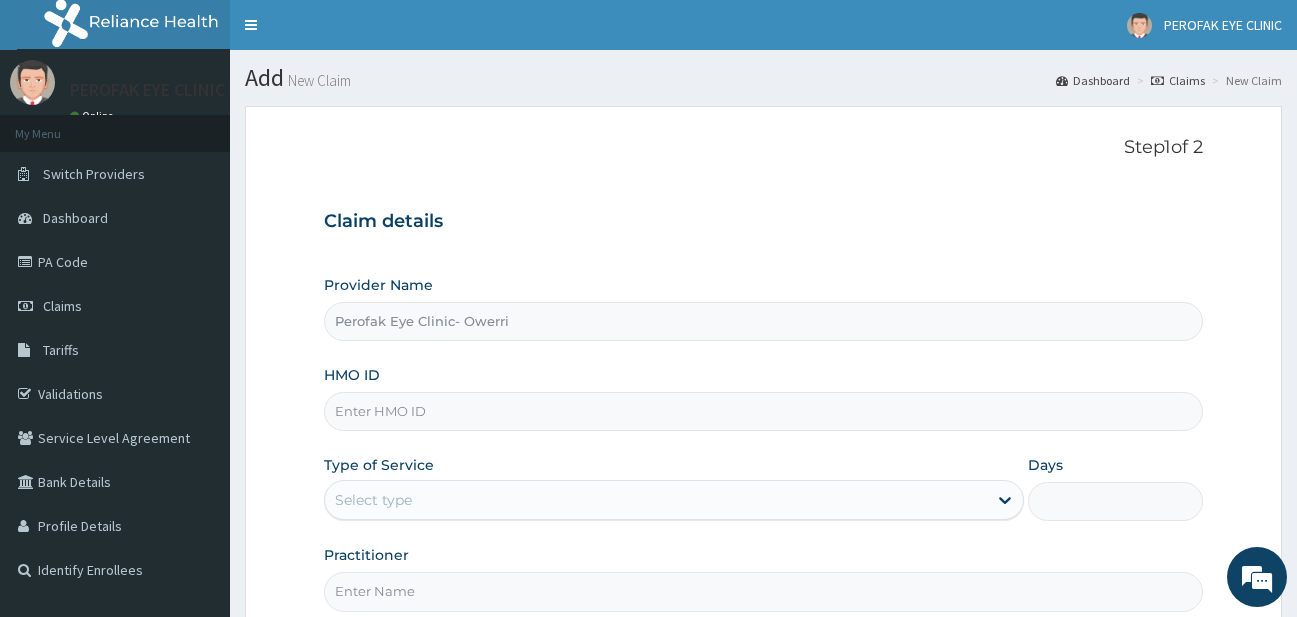 click on "HMO ID" at bounding box center [764, 411] 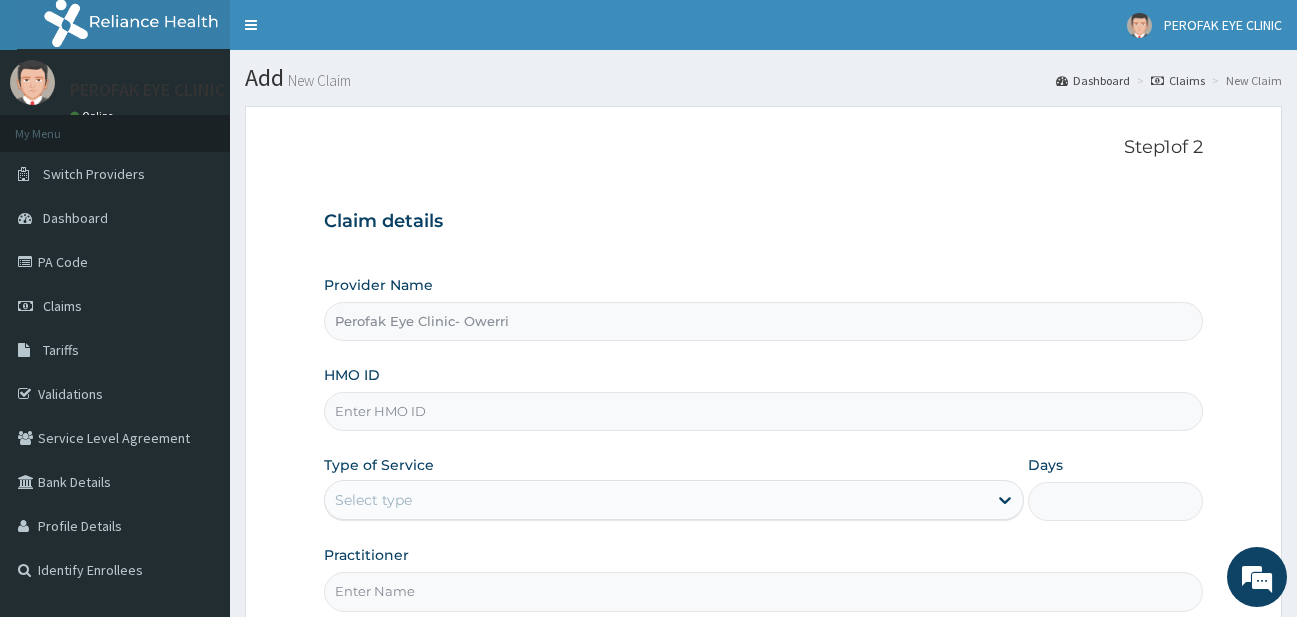 scroll, scrollTop: 0, scrollLeft: 0, axis: both 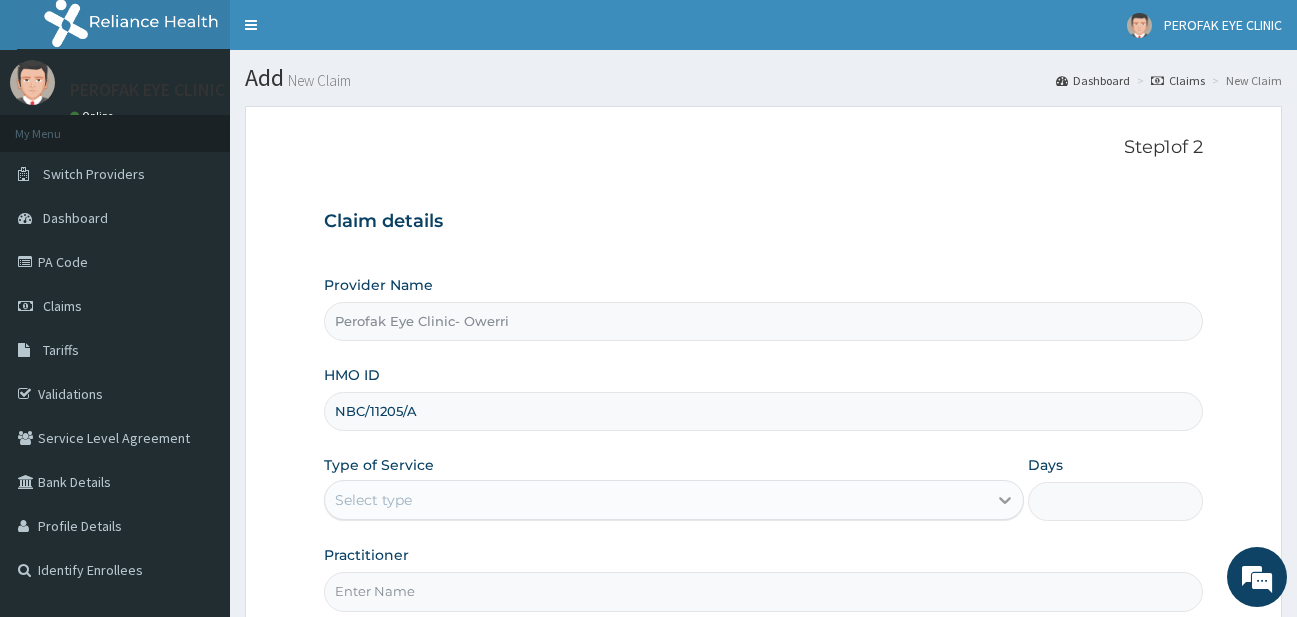 type on "NBC/11205/A" 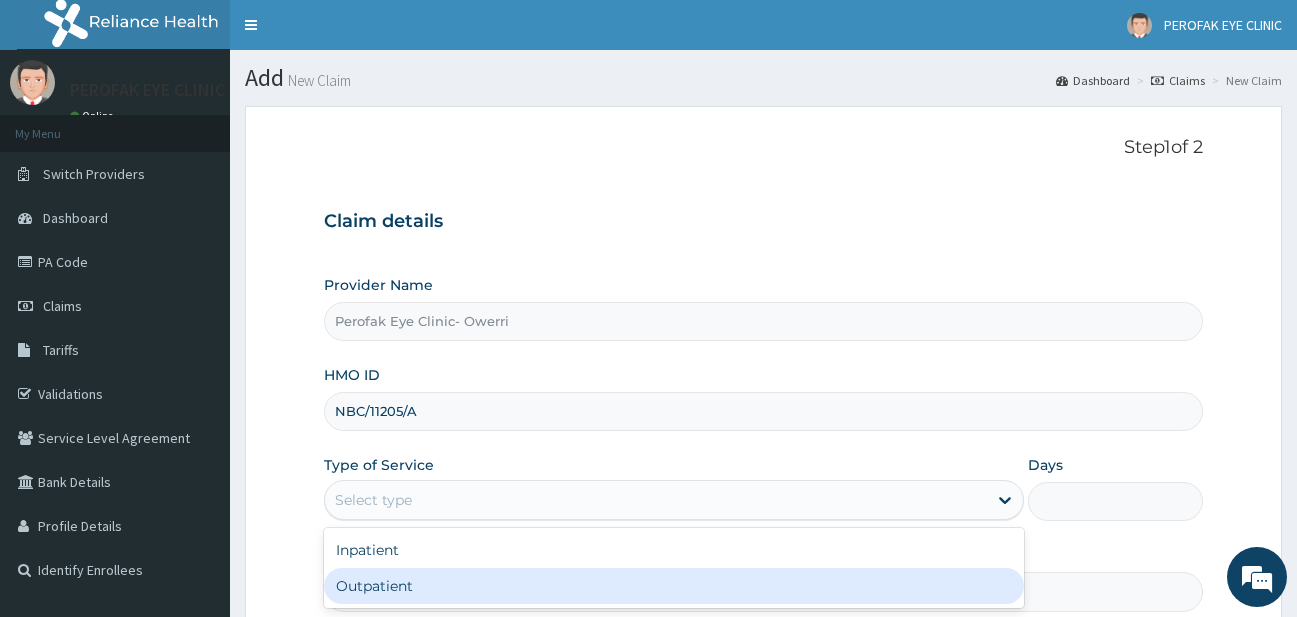 click on "Outpatient" at bounding box center [674, 586] 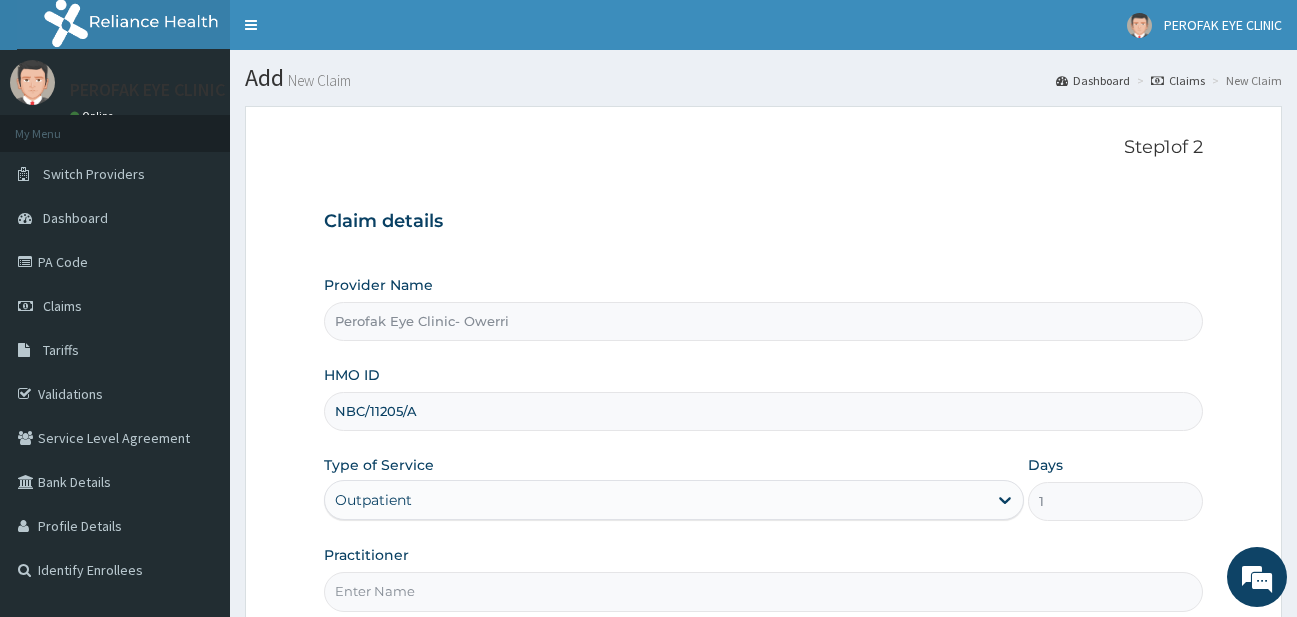 click on "Practitioner" at bounding box center (764, 591) 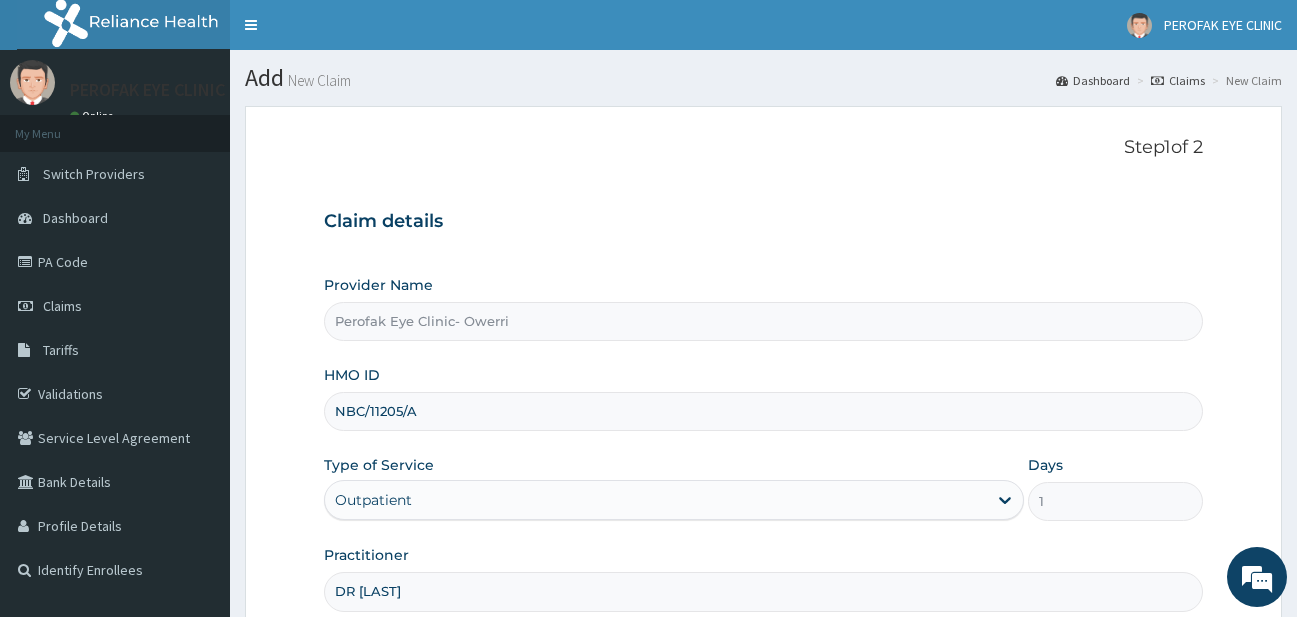 type on "DR MAvis Chukwudi" 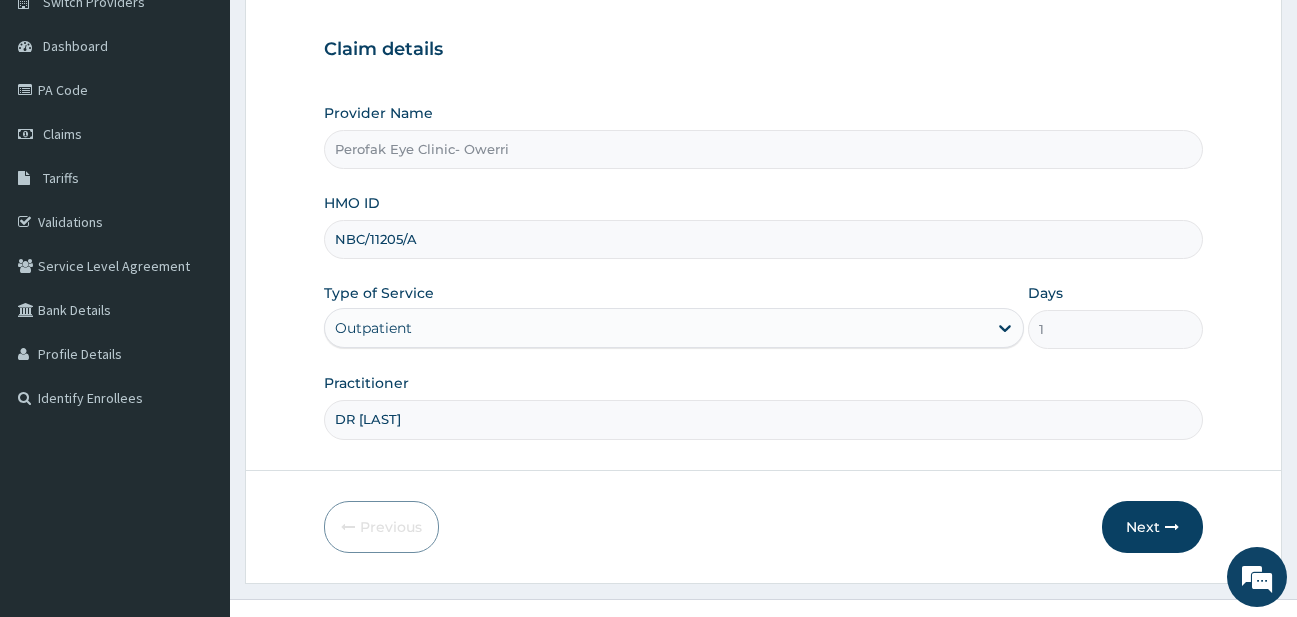 scroll, scrollTop: 205, scrollLeft: 0, axis: vertical 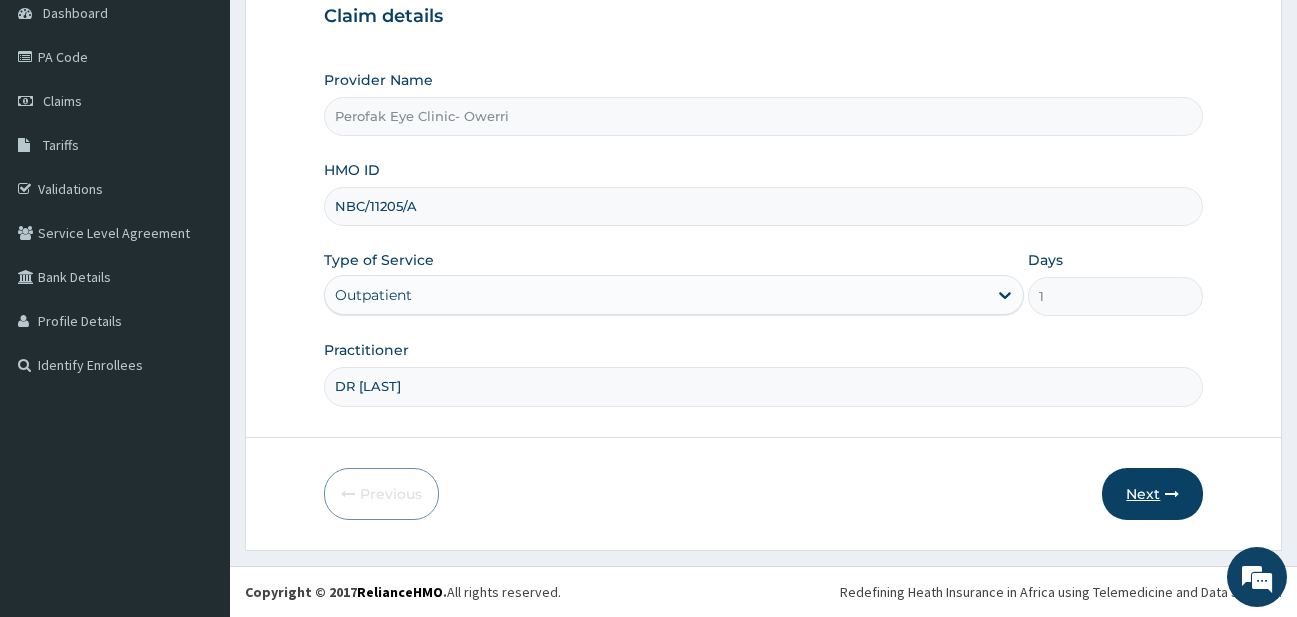 click on "Next" at bounding box center [1152, 494] 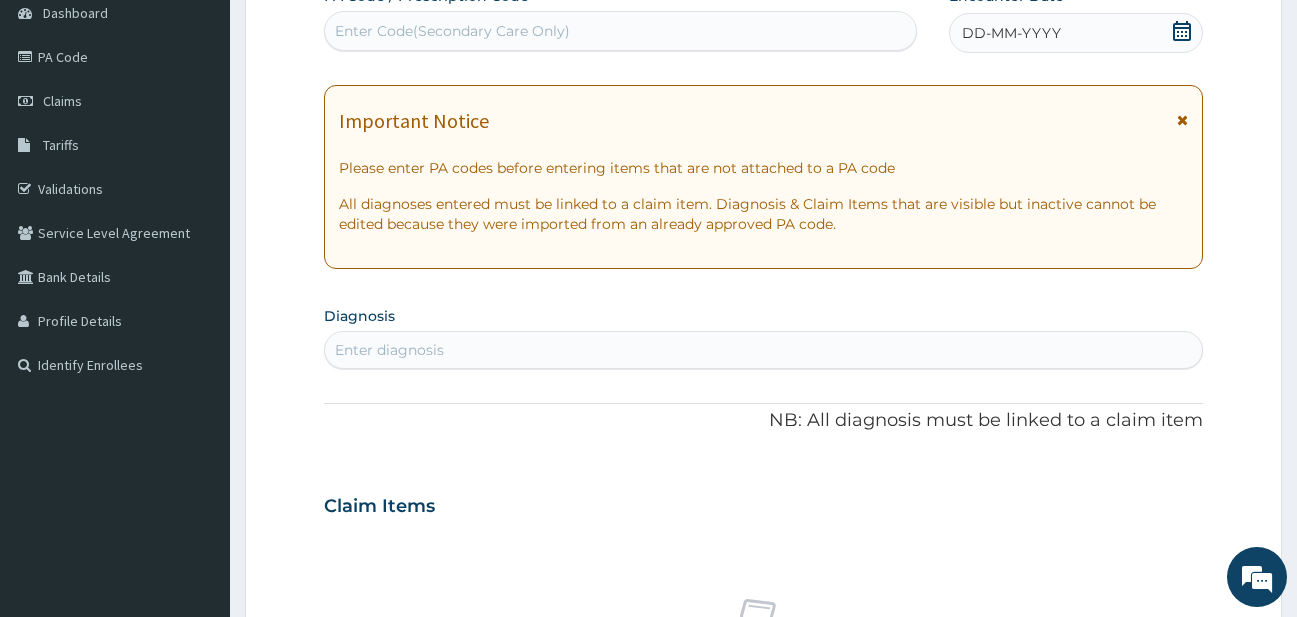 click on "Enter Code(Secondary Care Only)" at bounding box center [620, 31] 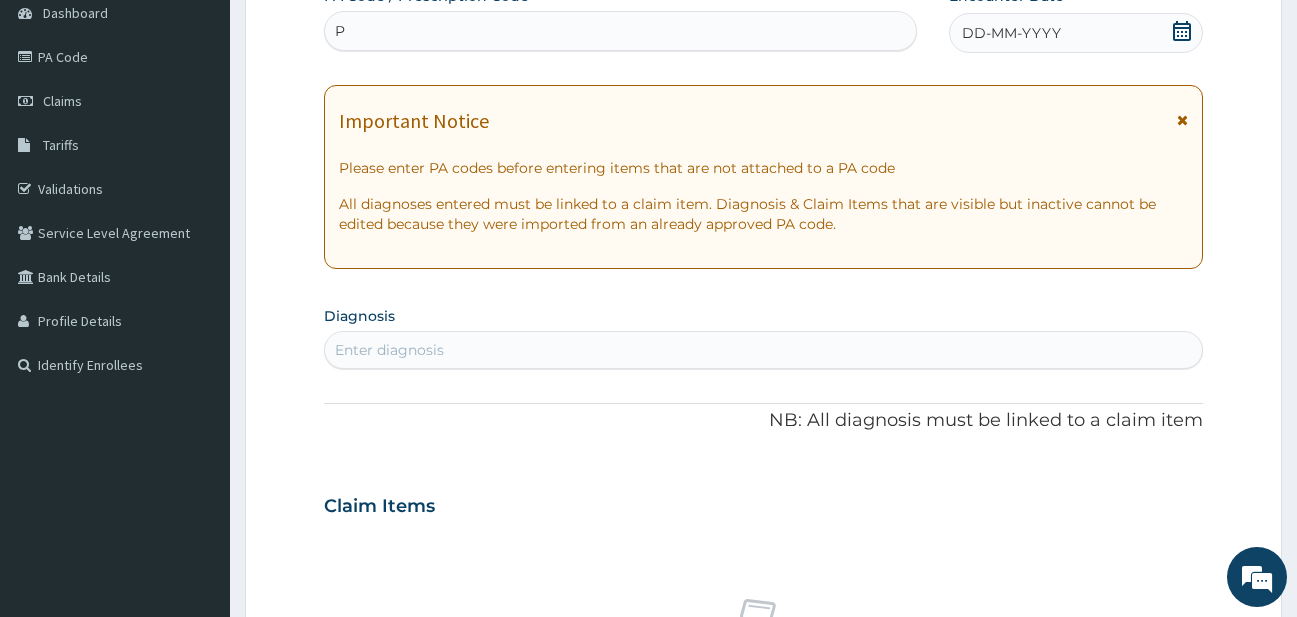 type on "P" 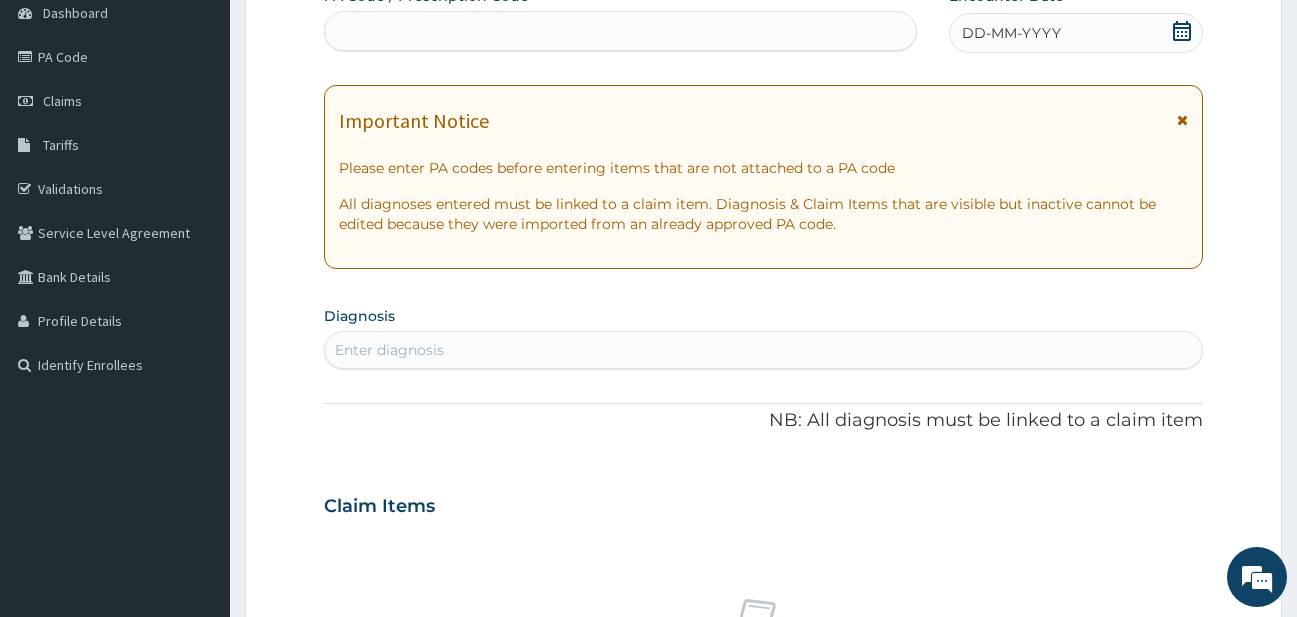 click on "DD-MM-YYYY" at bounding box center (1076, 33) 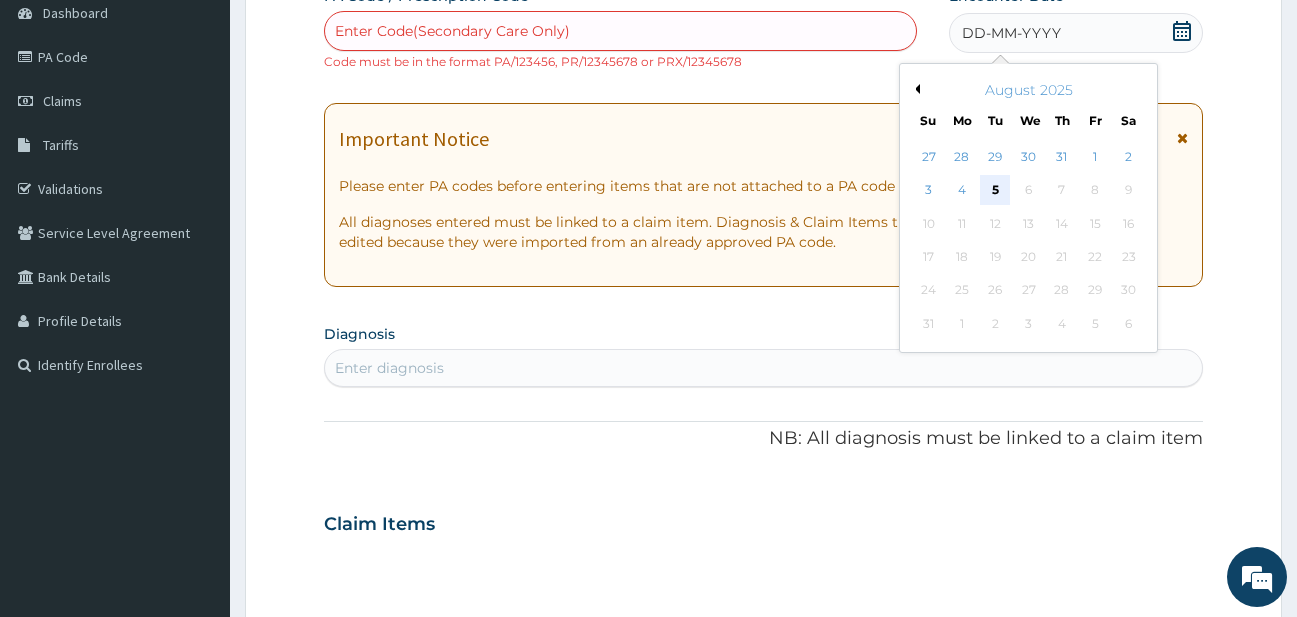 click on "5" at bounding box center (995, 191) 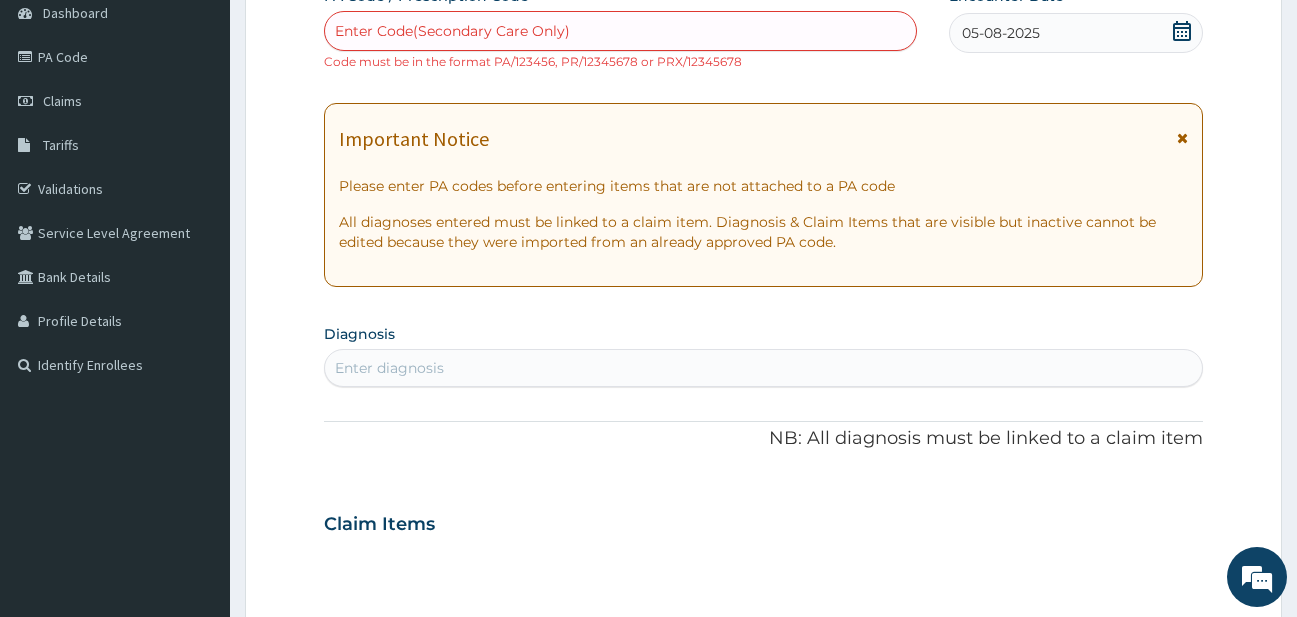 click on "Enter Code(Secondary Care Only)" at bounding box center [452, 31] 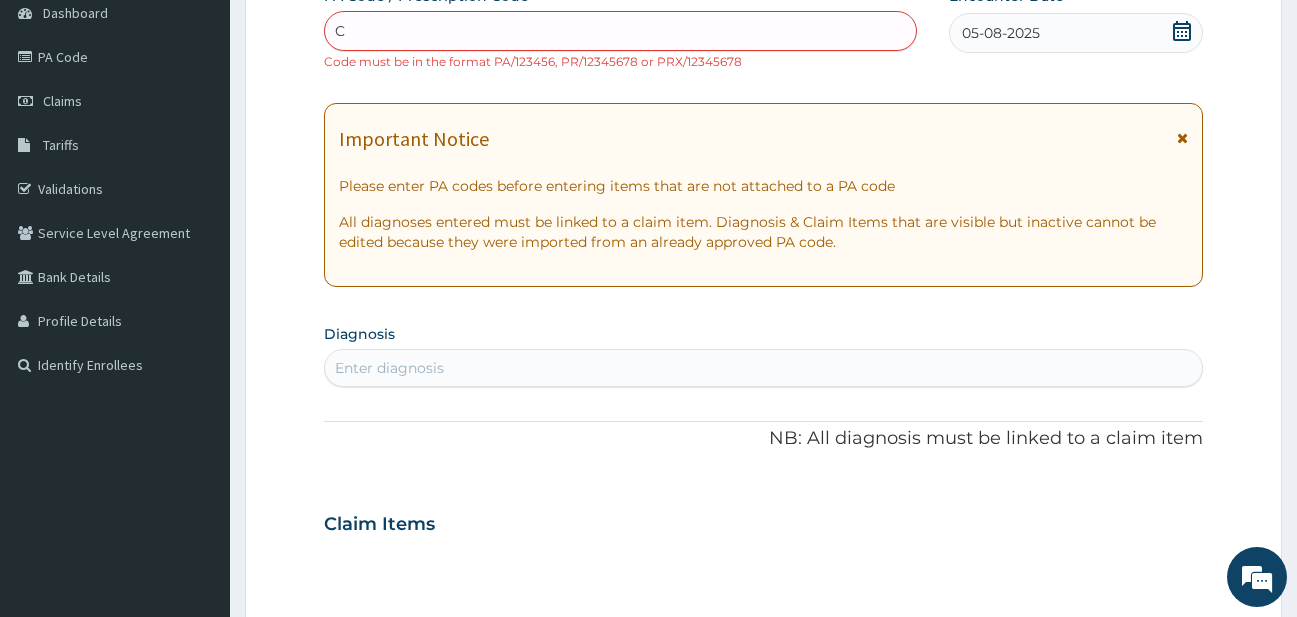type 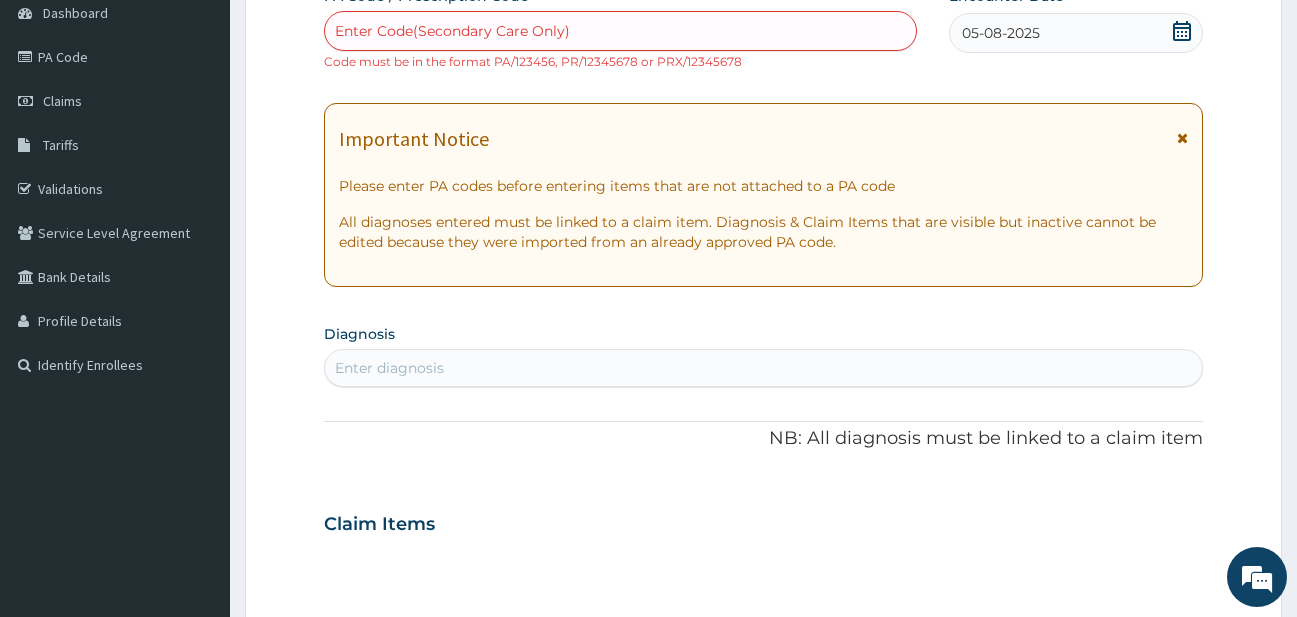 click on "Enter Code(Secondary Care Only)" at bounding box center (452, 31) 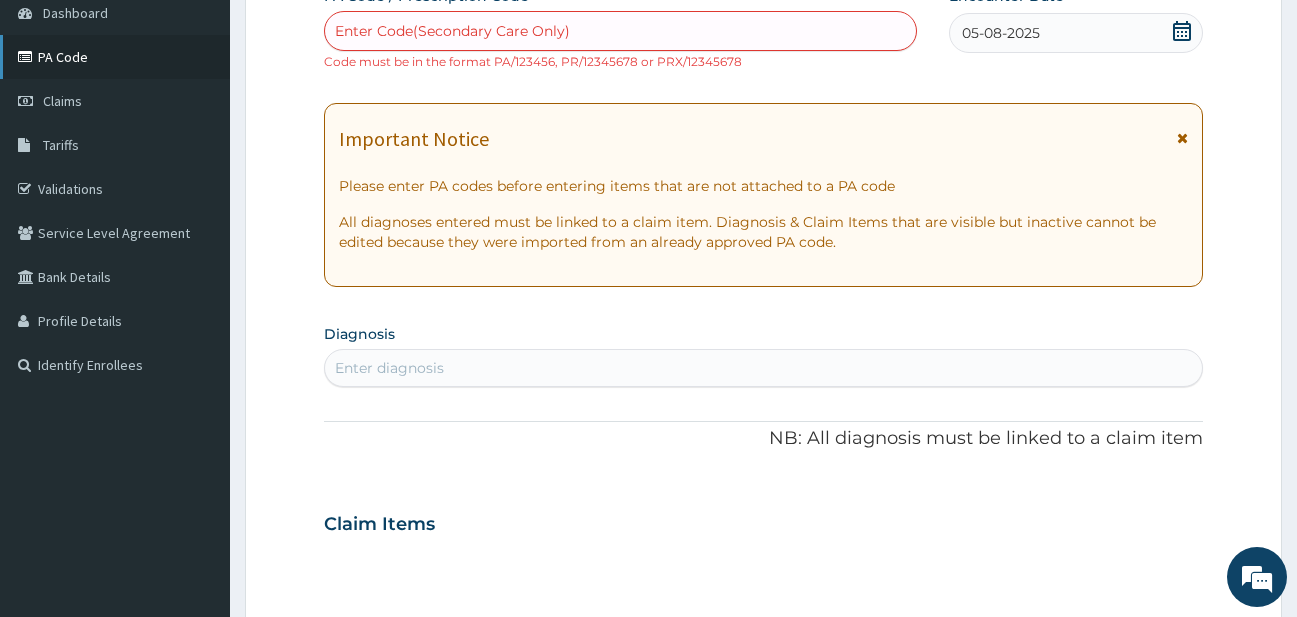 click on "PA Code" at bounding box center (115, 57) 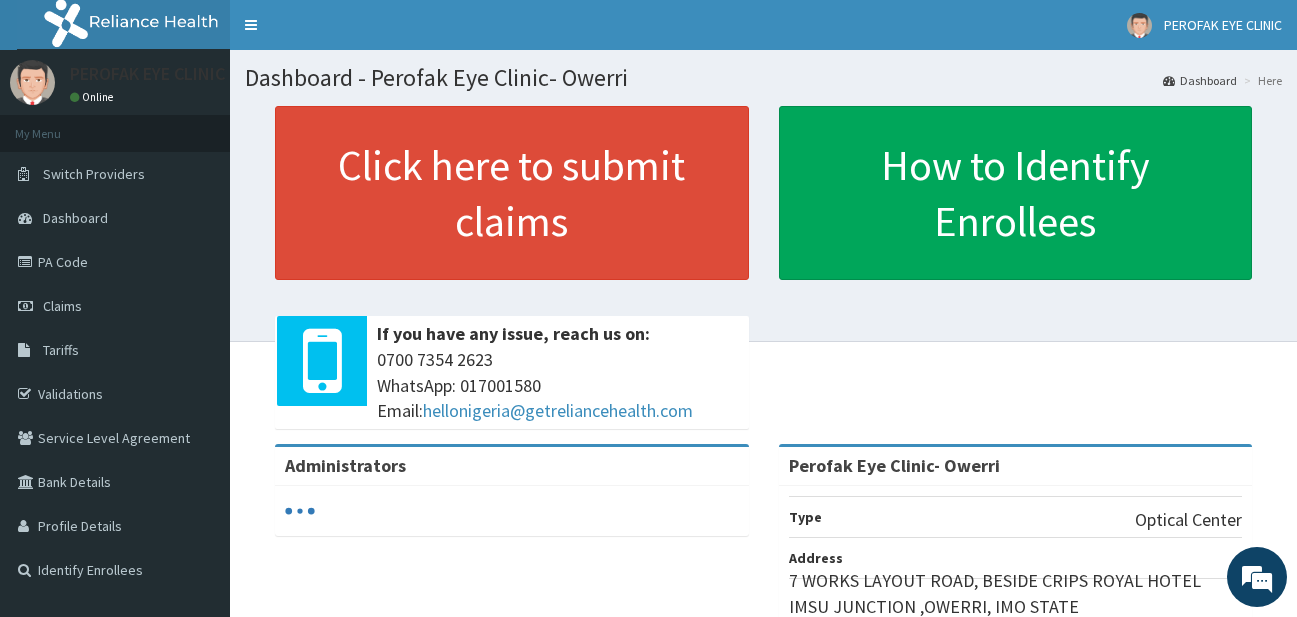 scroll, scrollTop: 0, scrollLeft: 0, axis: both 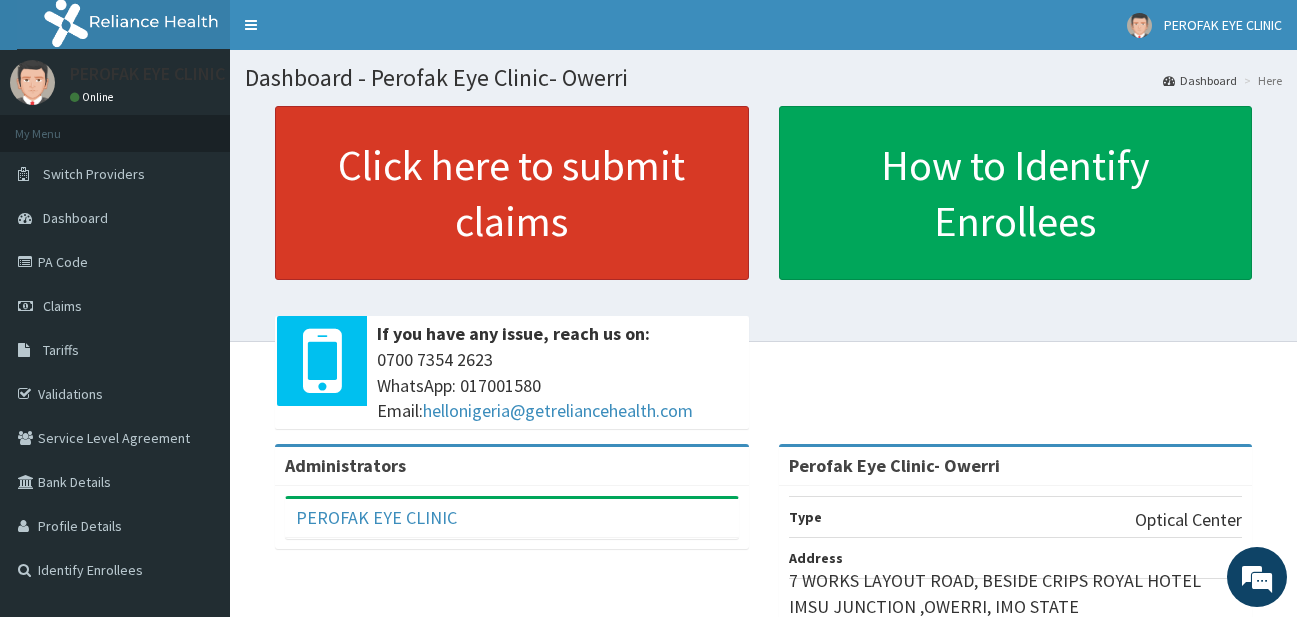 click on "Click here to submit claims" at bounding box center [512, 193] 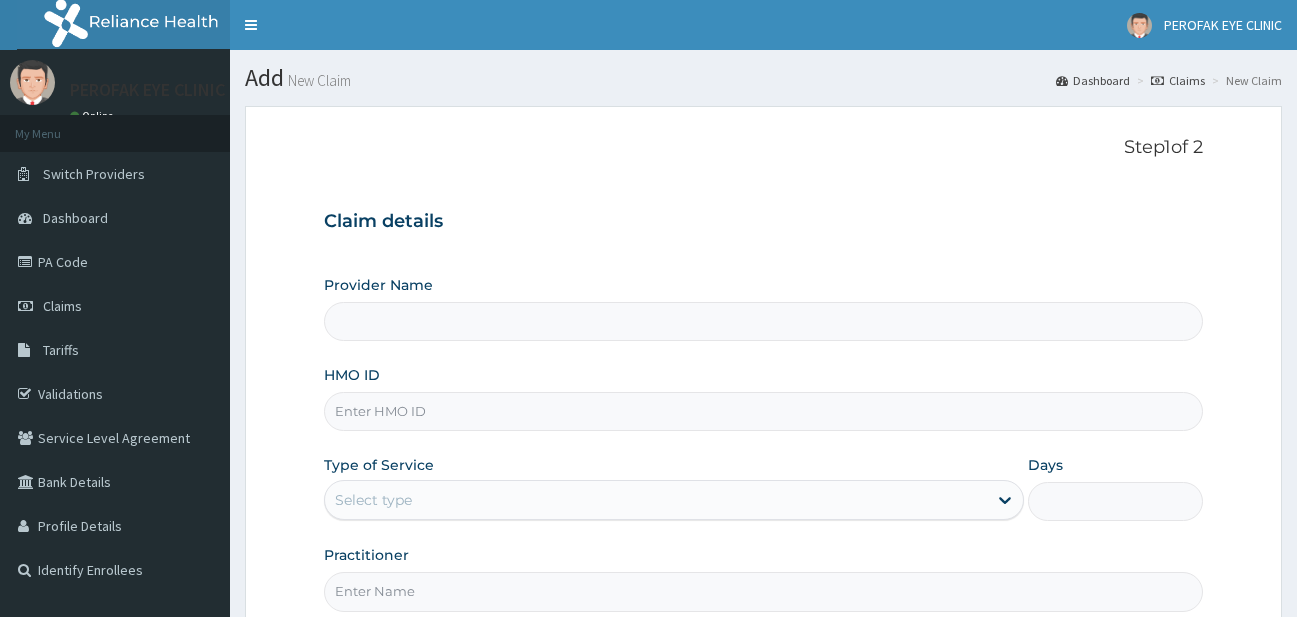 scroll, scrollTop: 0, scrollLeft: 0, axis: both 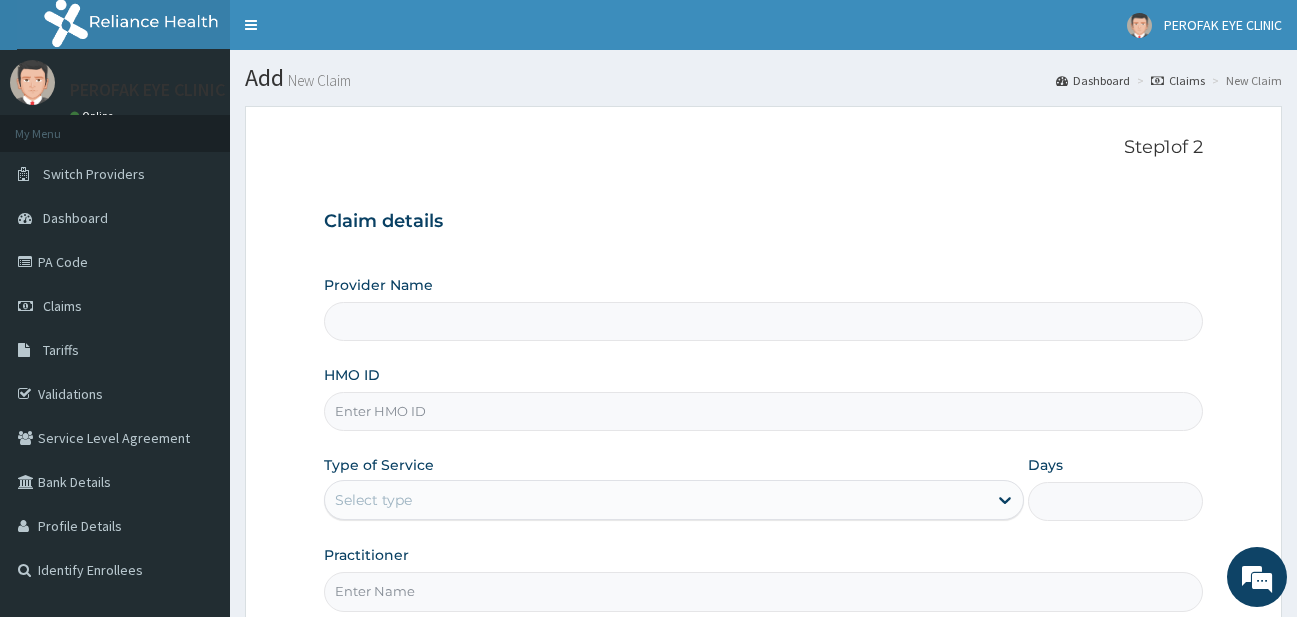 type on "Perofak Eye Clinic- Owerri" 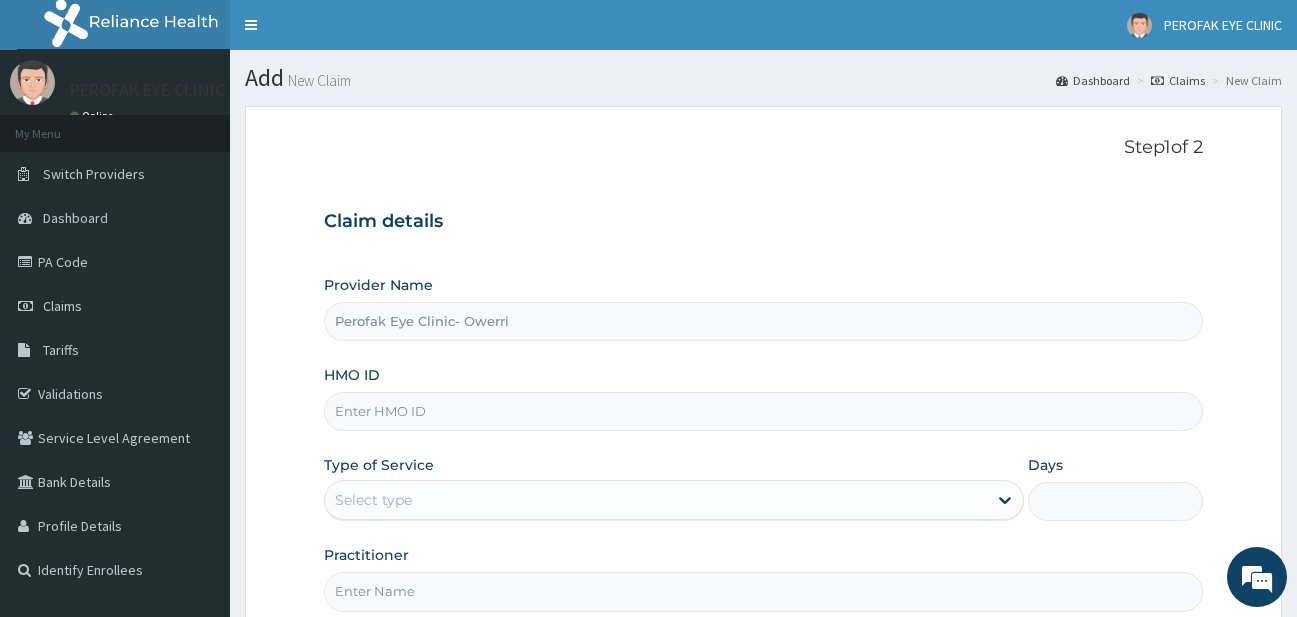 scroll, scrollTop: 0, scrollLeft: 0, axis: both 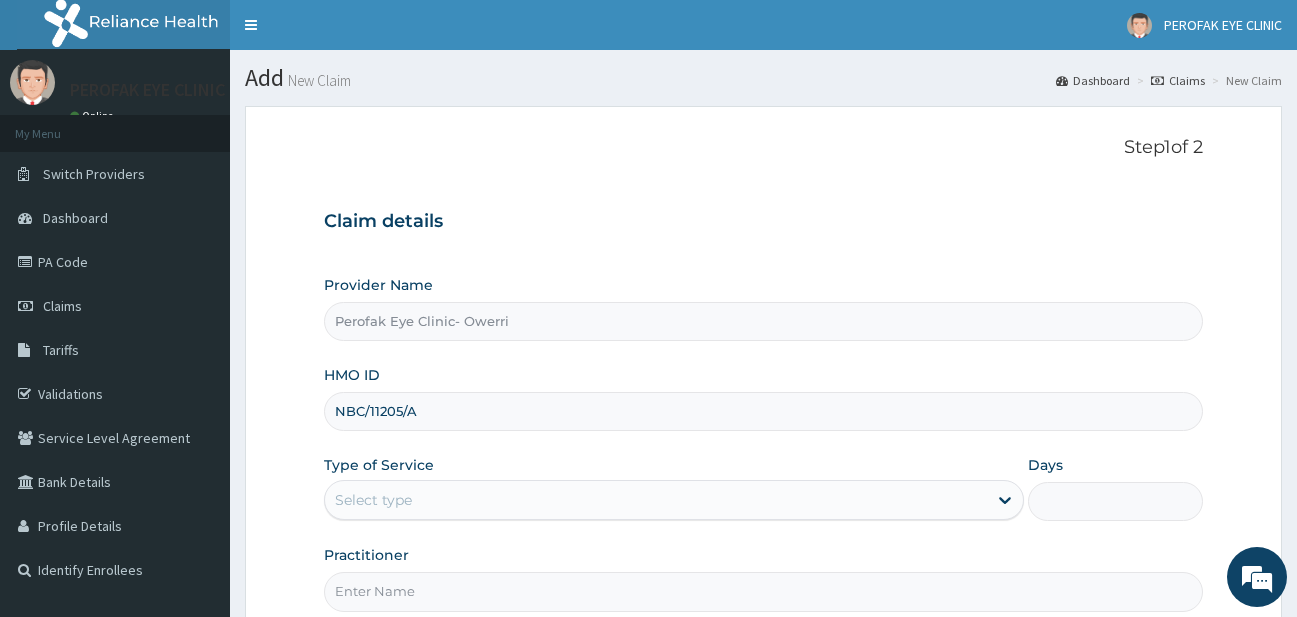 type on "NBC/11205/A" 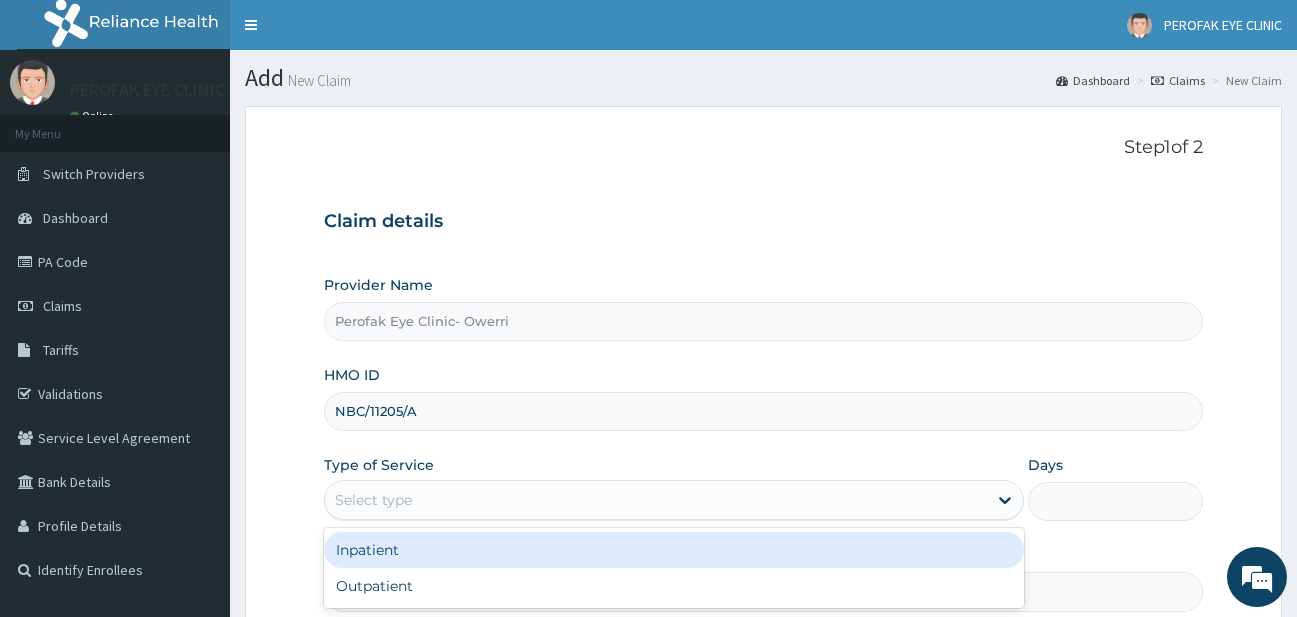 click on "Select type" at bounding box center (674, 500) 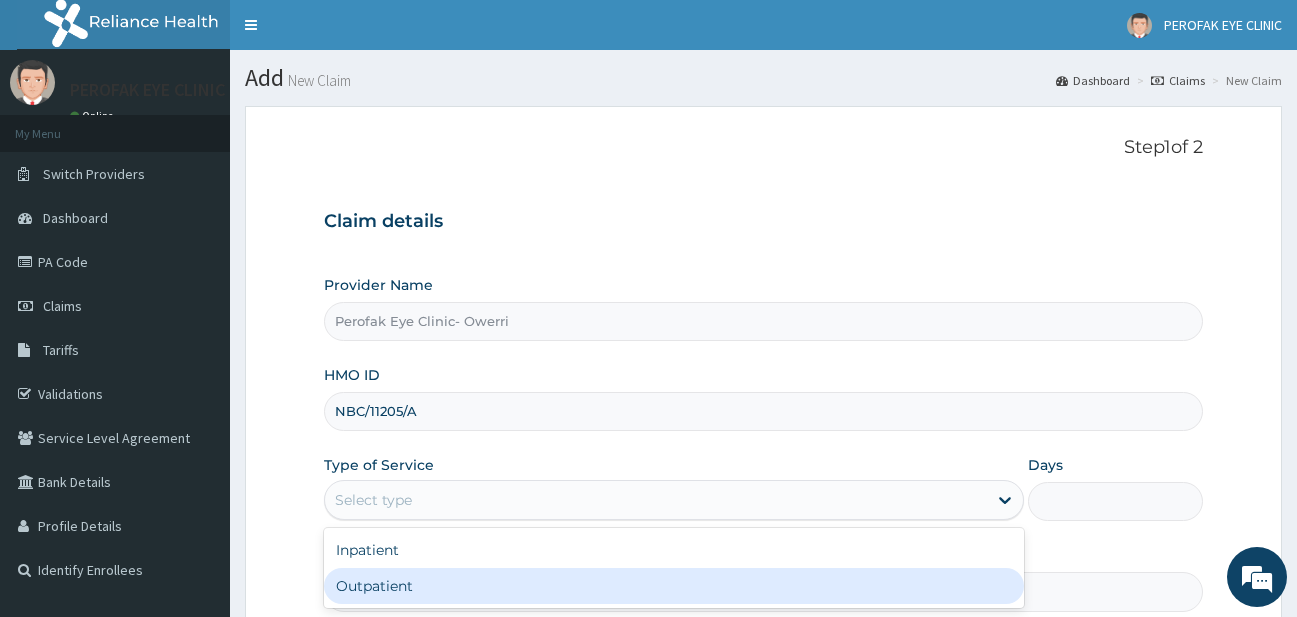 click on "Outpatient" at bounding box center [674, 586] 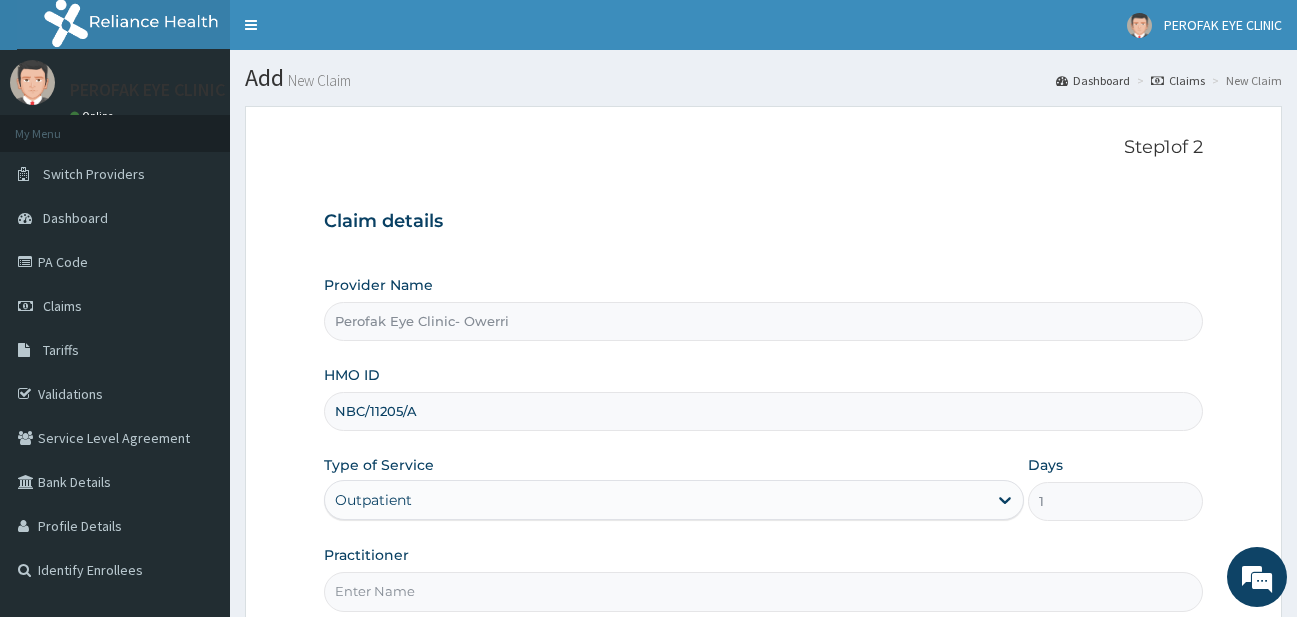 click on "Practitioner" at bounding box center (764, 591) 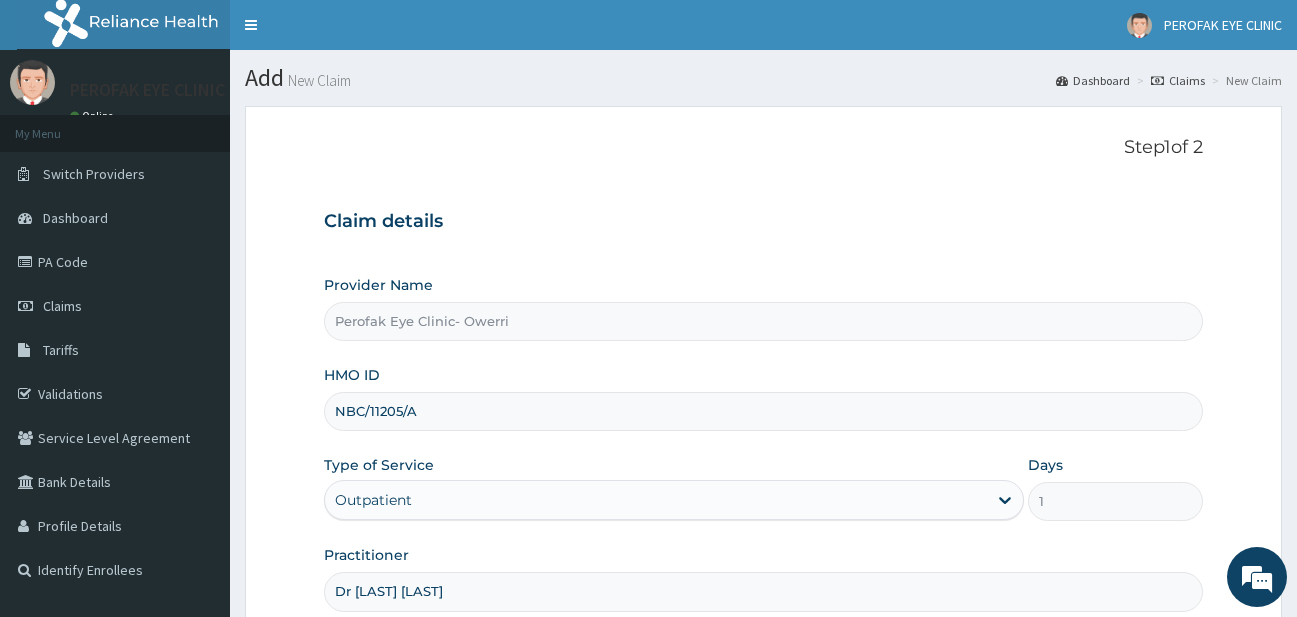 type on "Dr Mavis Chukwudi" 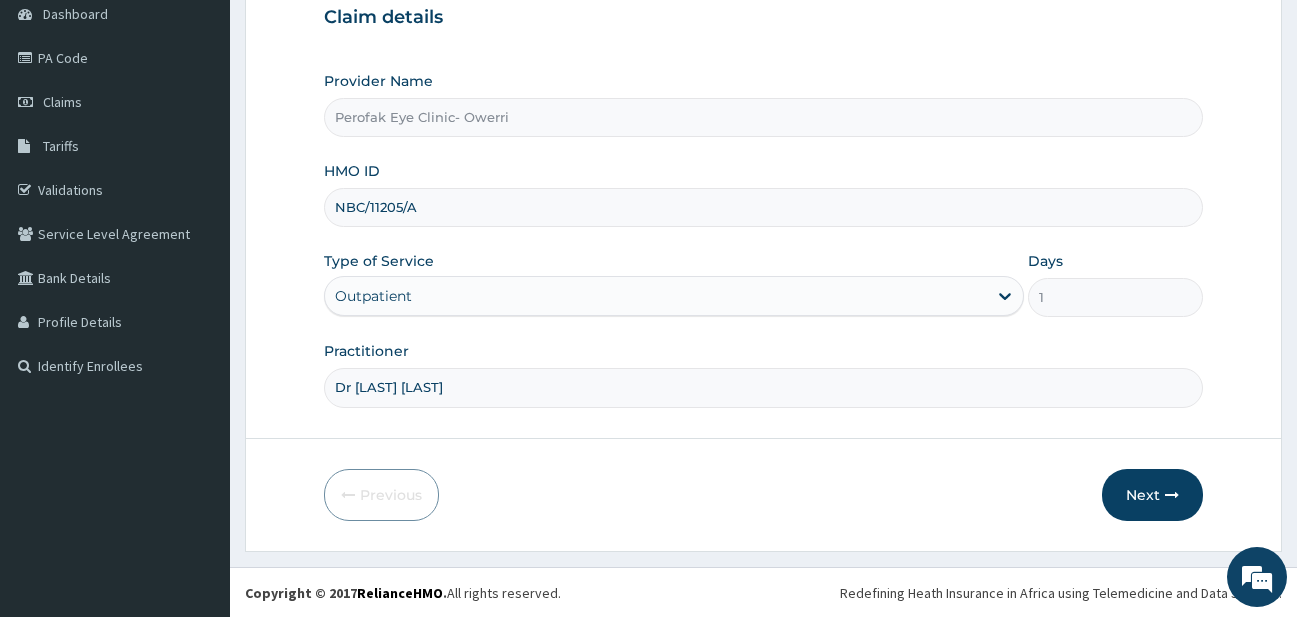 scroll, scrollTop: 205, scrollLeft: 0, axis: vertical 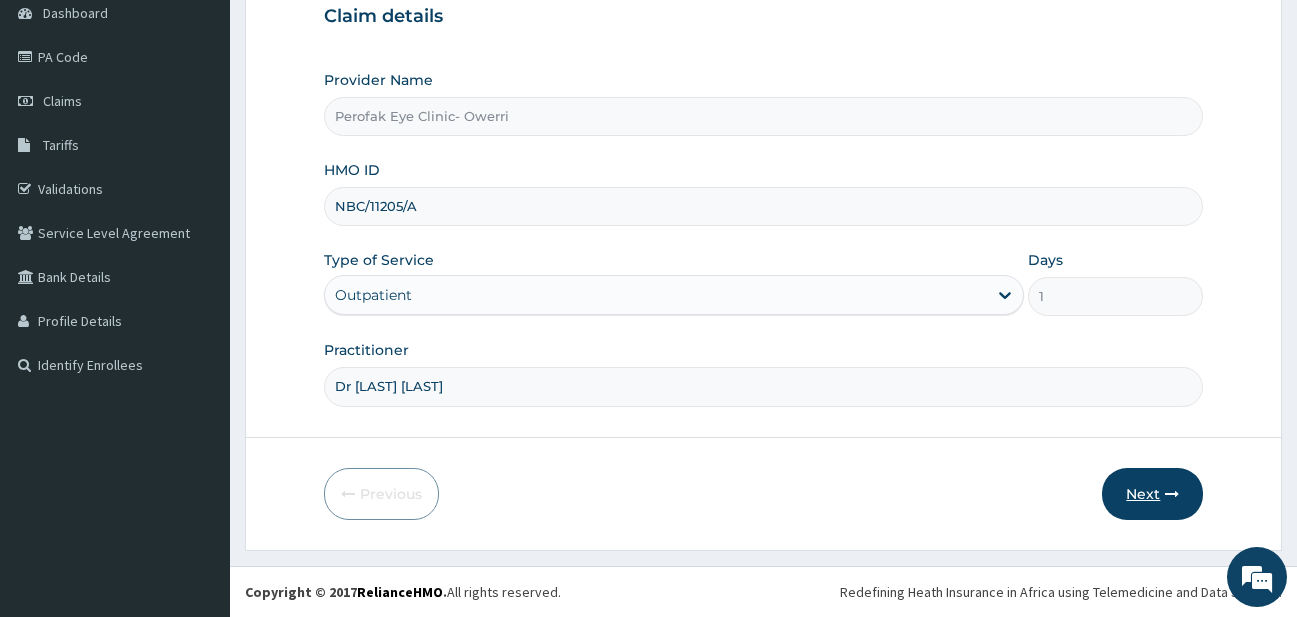 click on "Next" at bounding box center [1152, 494] 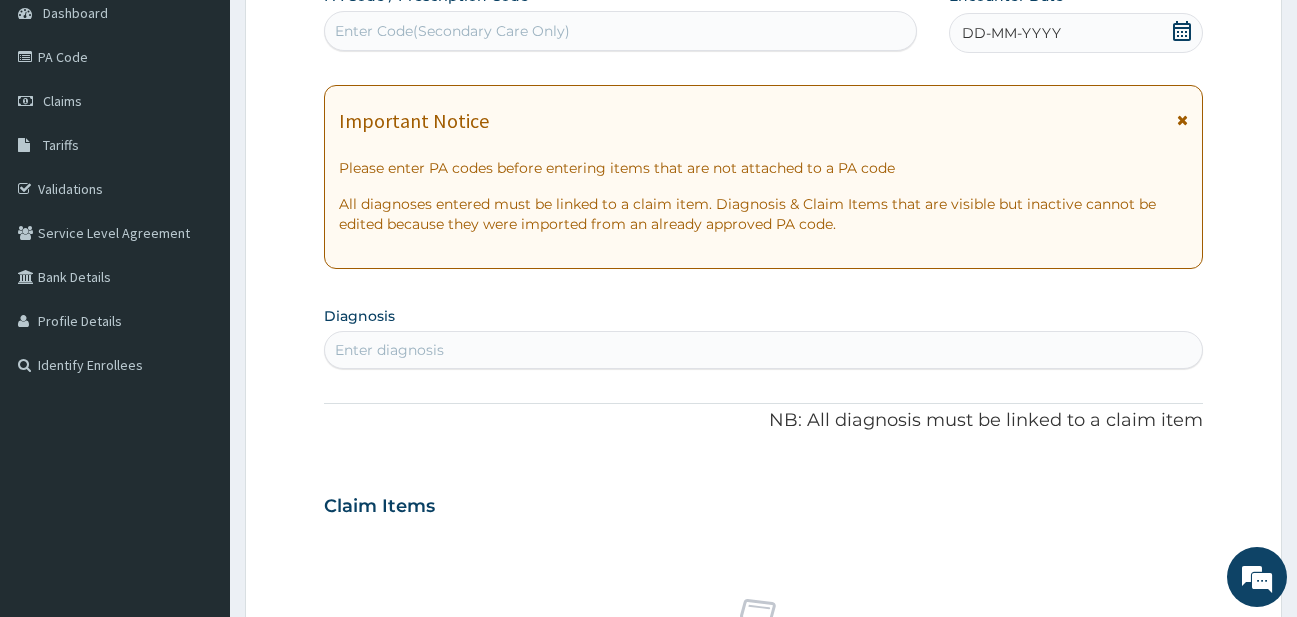 click on "Encounter Date DD-MM-YYYY" at bounding box center (1076, 19) 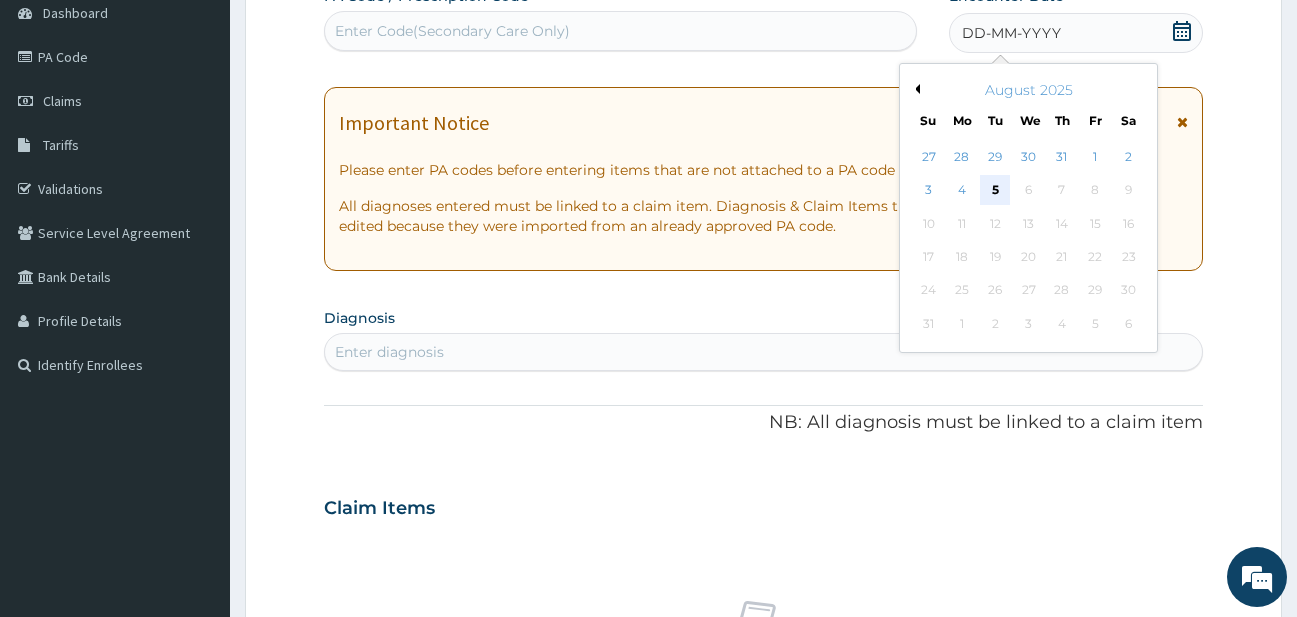 click on "5" at bounding box center (995, 191) 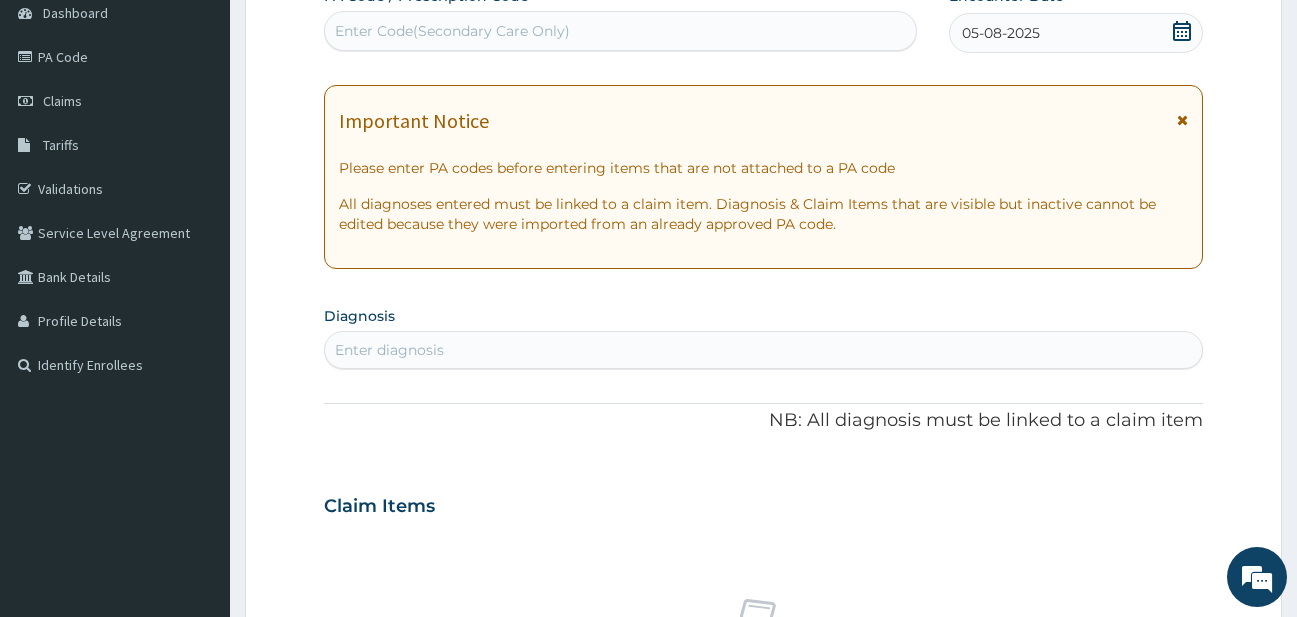 click on "Enter Code(Secondary Care Only)" at bounding box center [620, 31] 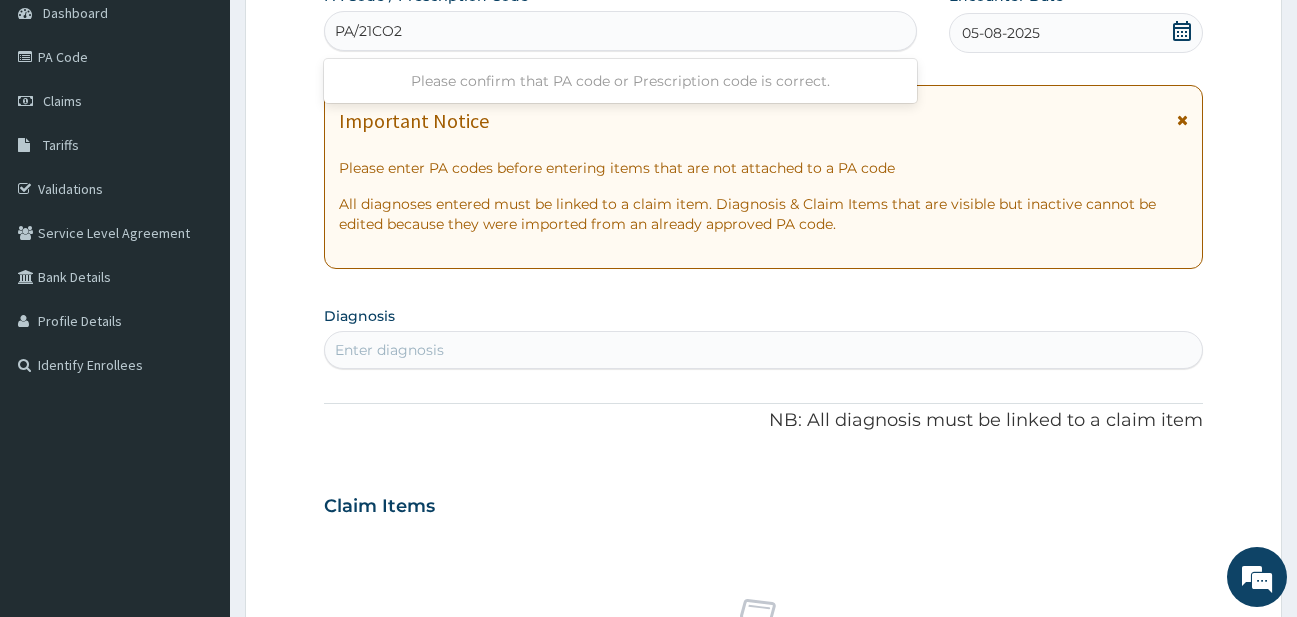 type on "PA/21CO22" 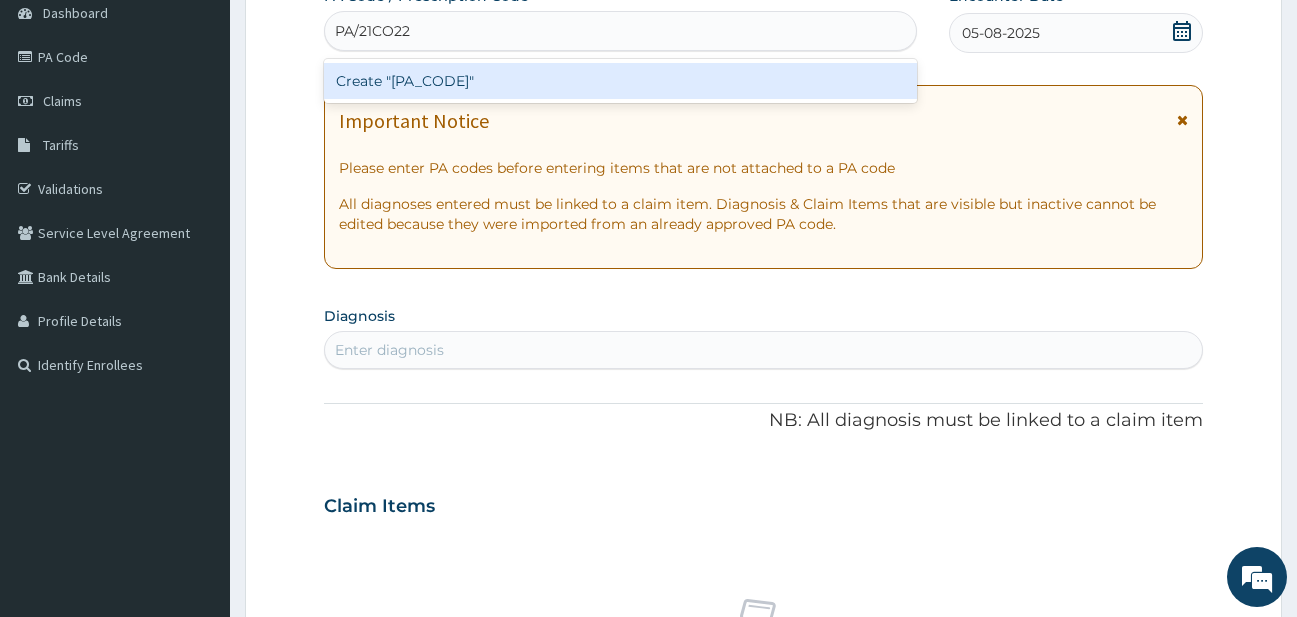 click on "Create "PA/21CO22"" at bounding box center (620, 81) 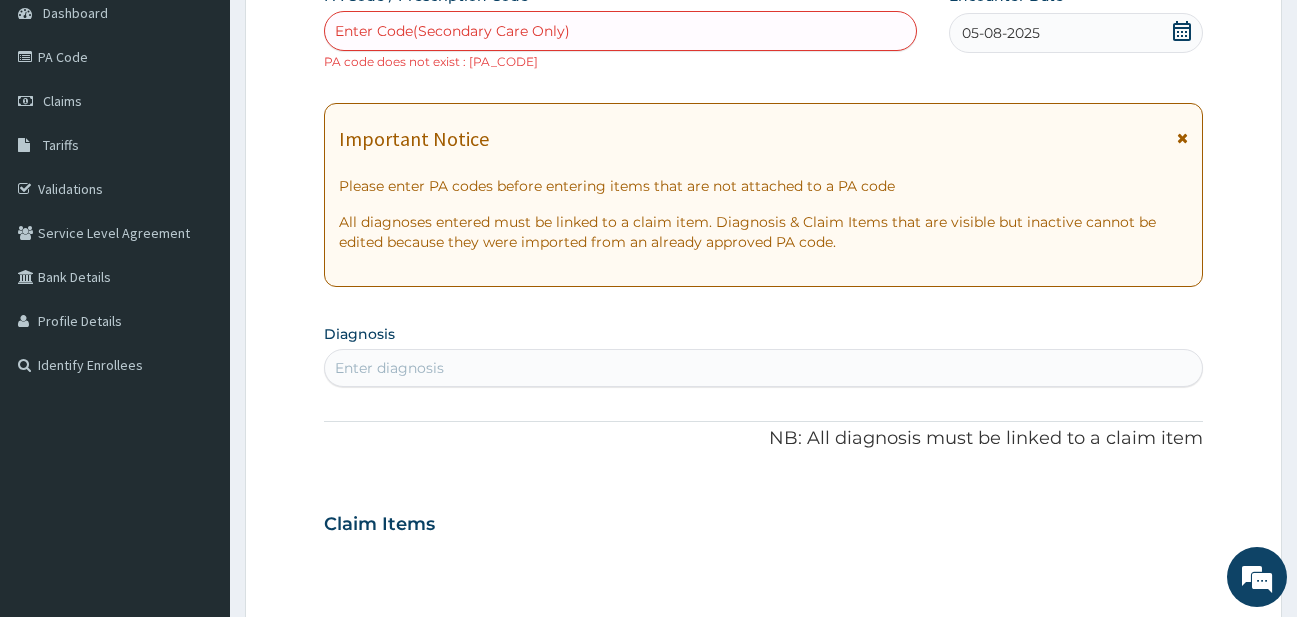 click on "Enter Code(Secondary Care Only)" at bounding box center (620, 31) 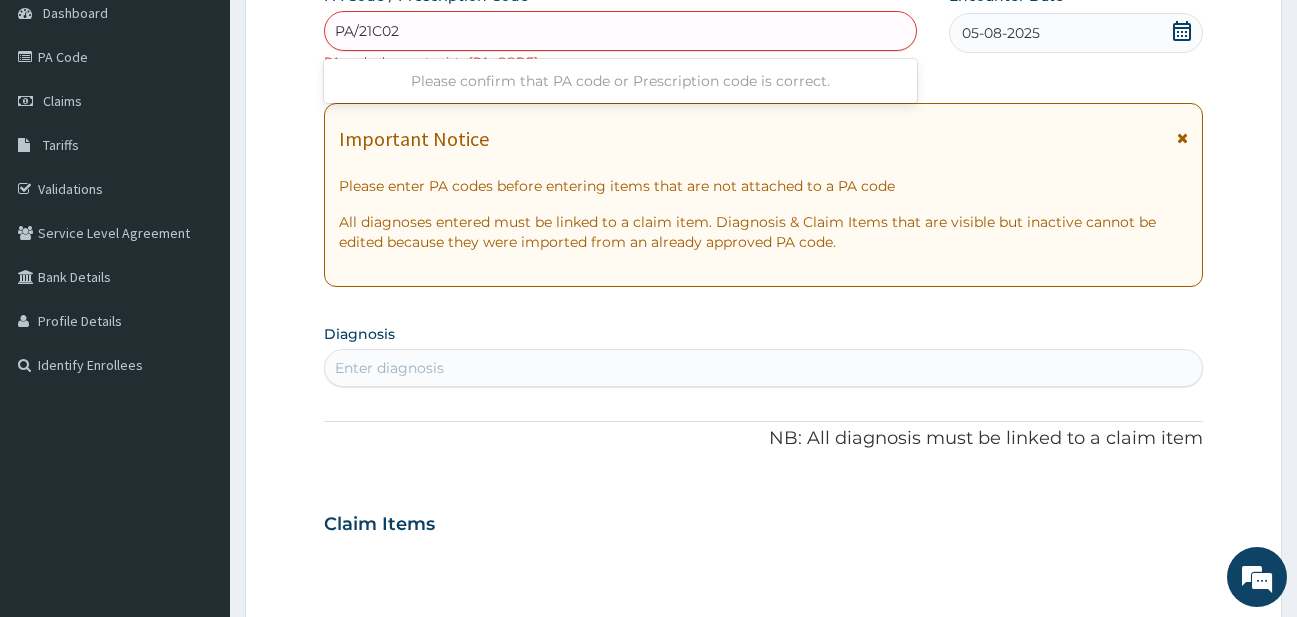type on "PA/21C022" 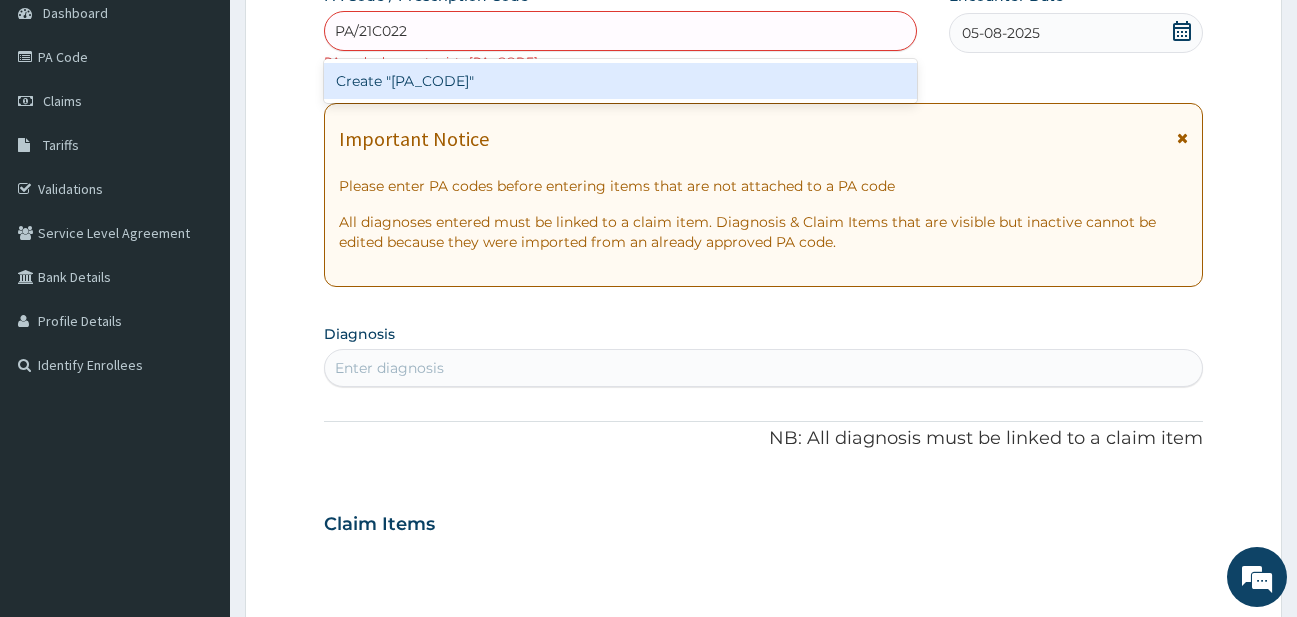 type 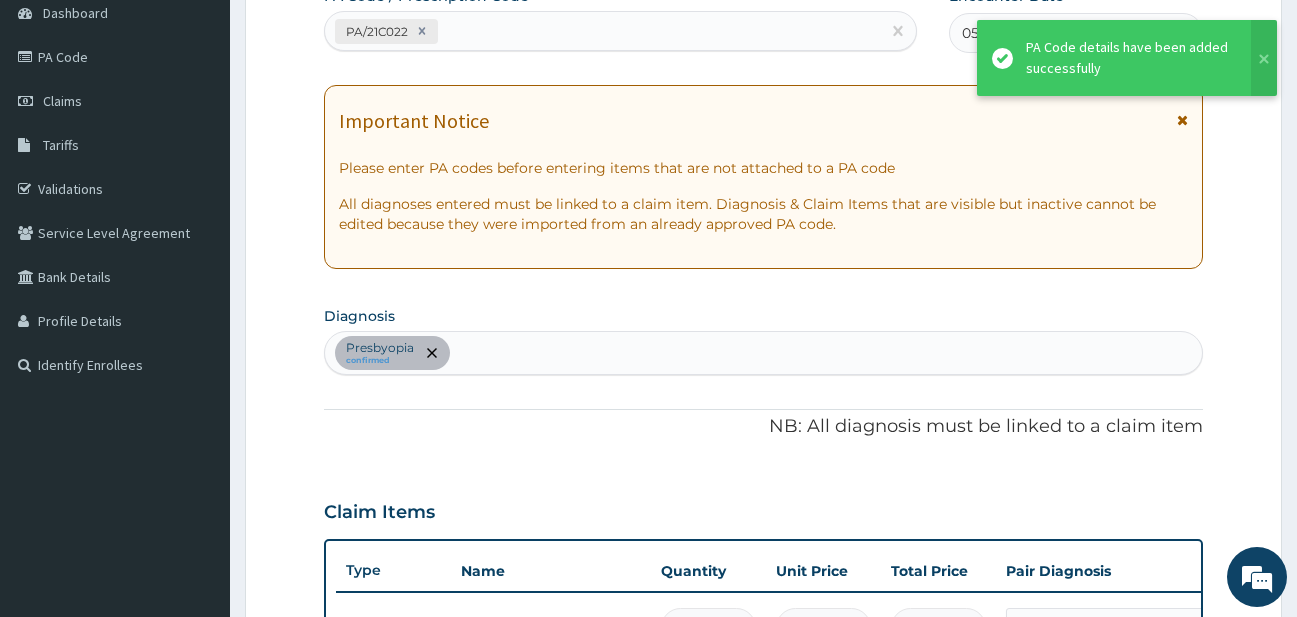 scroll, scrollTop: 937, scrollLeft: 0, axis: vertical 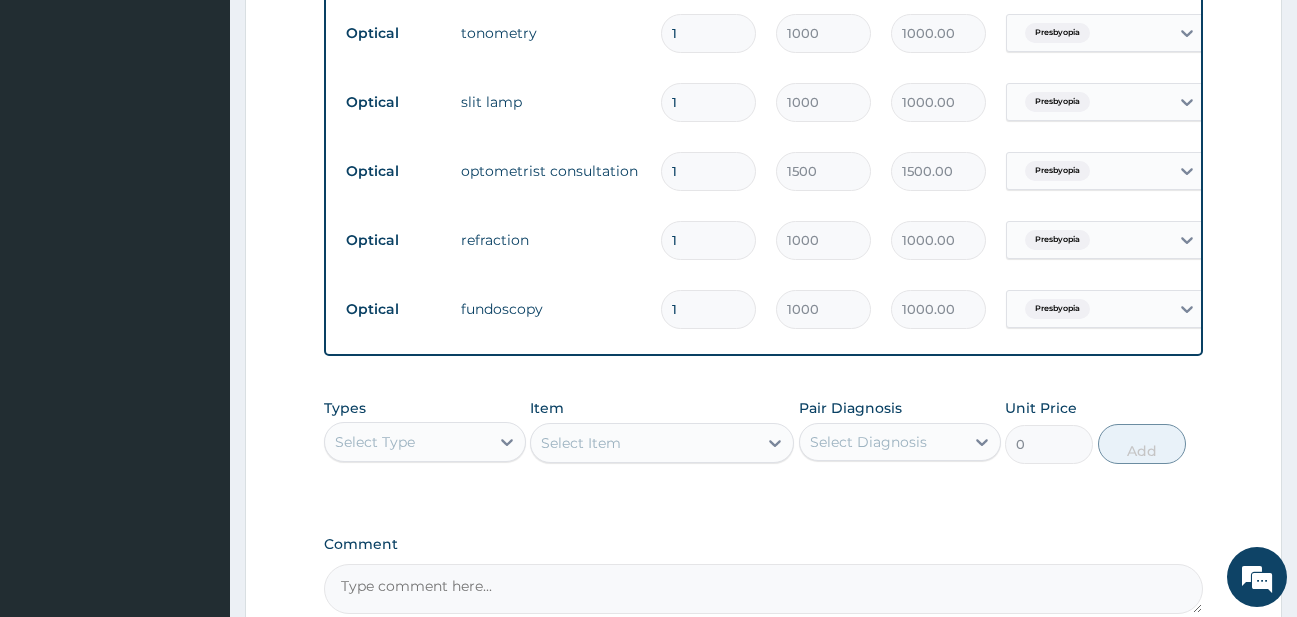 click on "Comment" at bounding box center [764, 589] 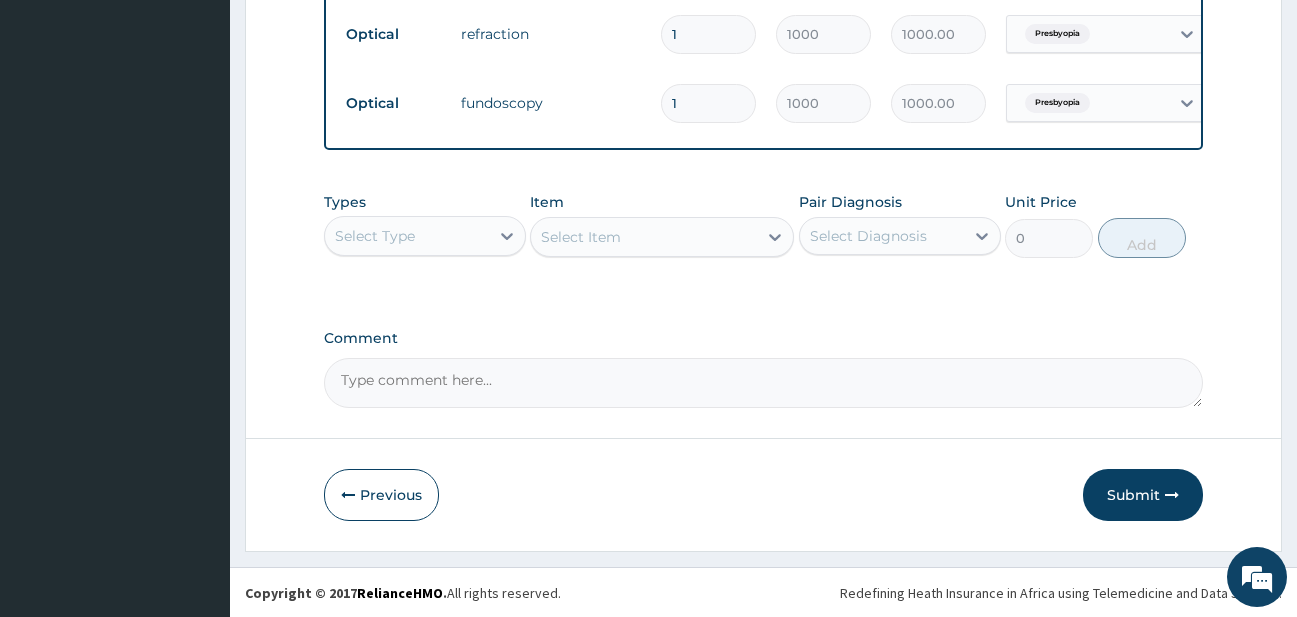 scroll, scrollTop: 1144, scrollLeft: 0, axis: vertical 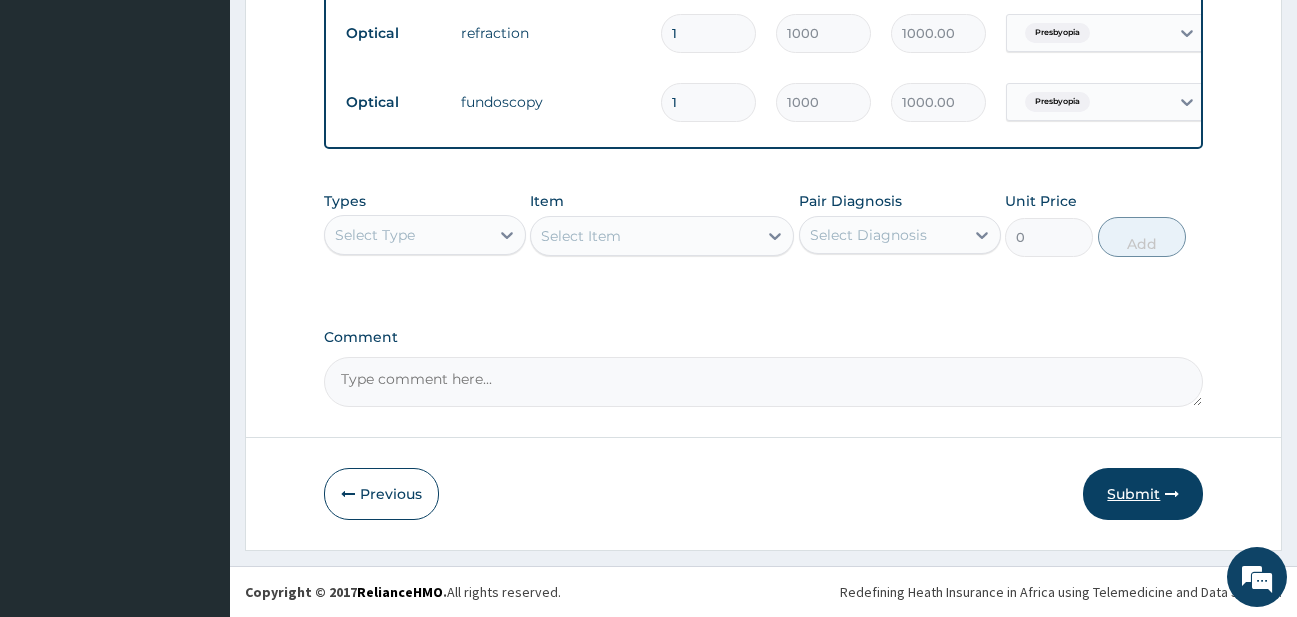 click on "Submit" at bounding box center [1143, 494] 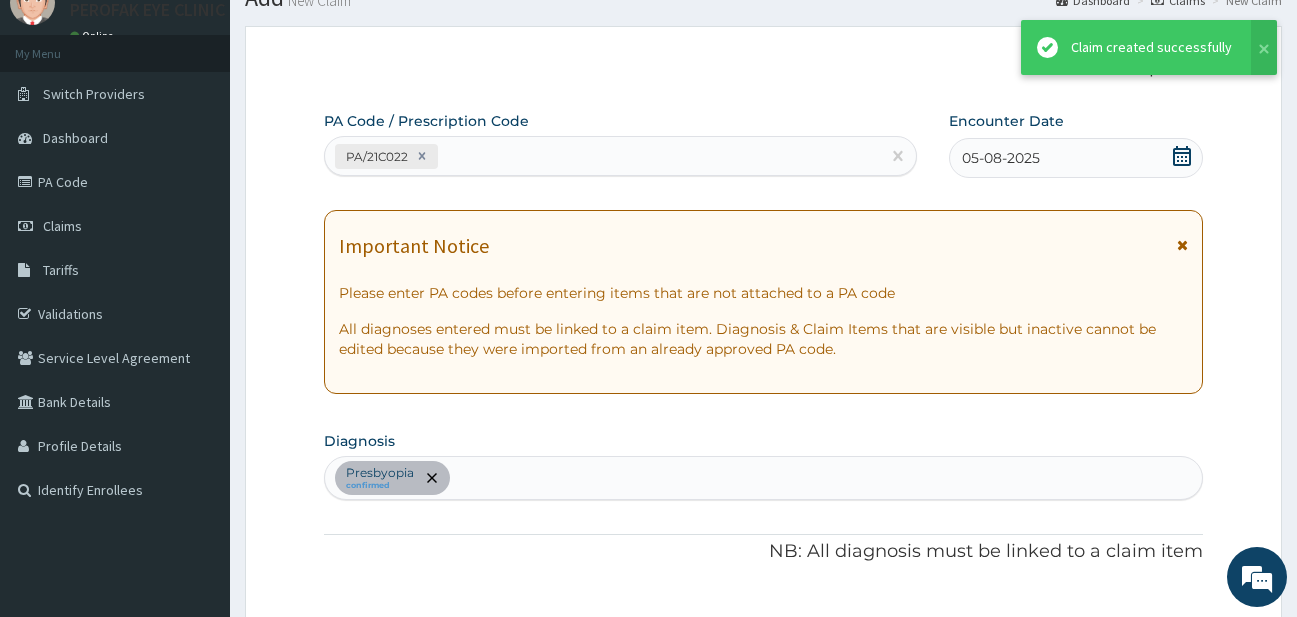 scroll, scrollTop: 1144, scrollLeft: 0, axis: vertical 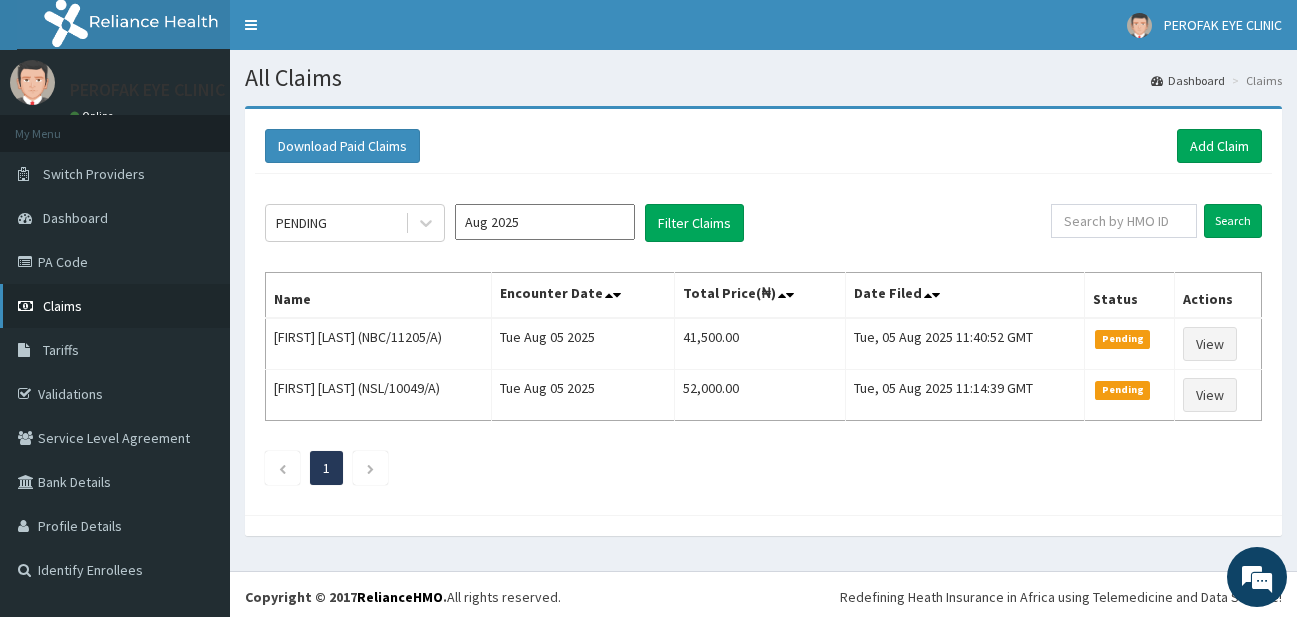 click on "Claims" at bounding box center (115, 306) 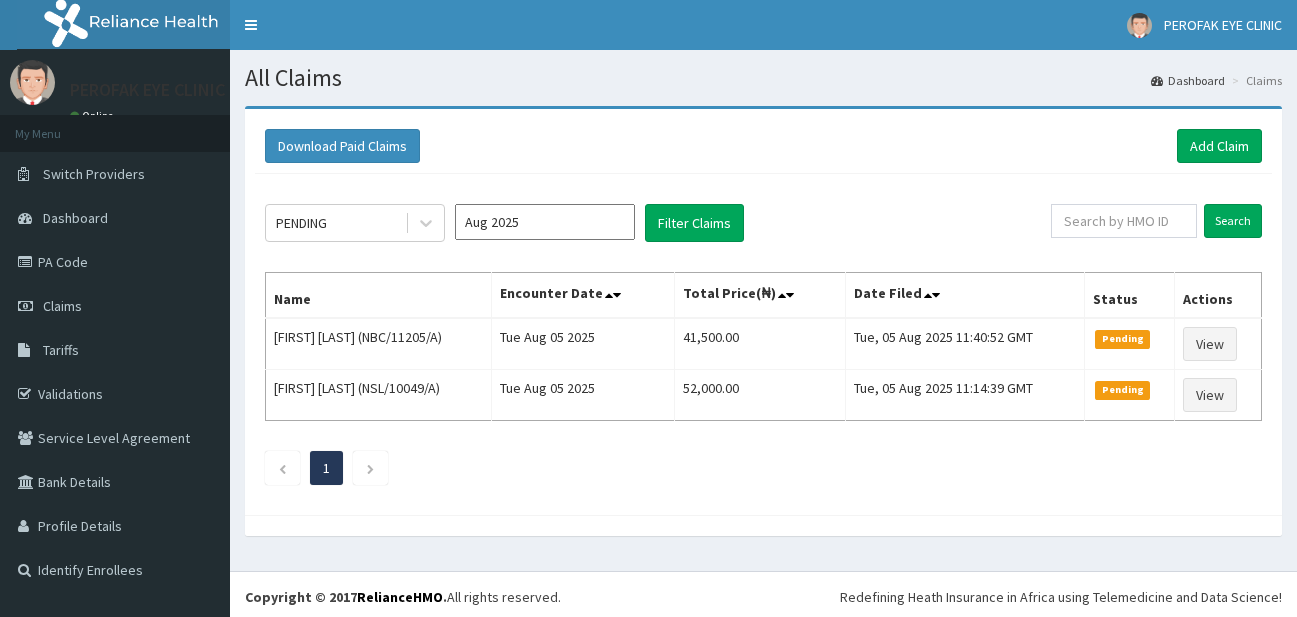 scroll, scrollTop: 0, scrollLeft: 0, axis: both 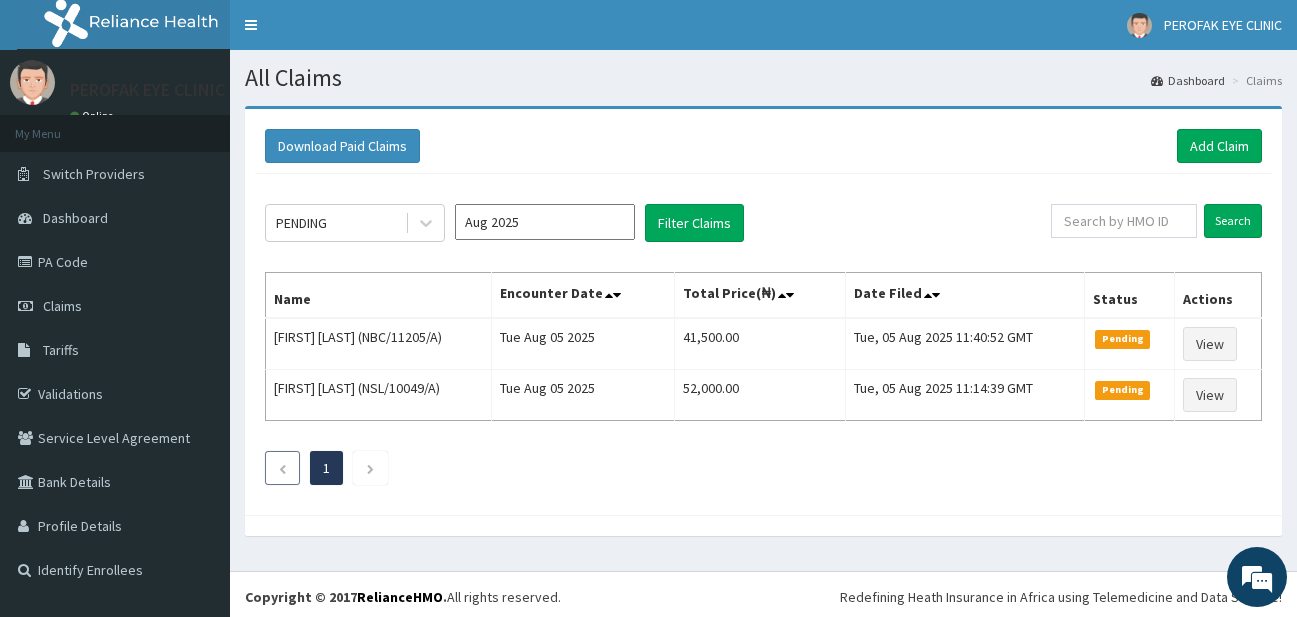 click at bounding box center [282, 468] 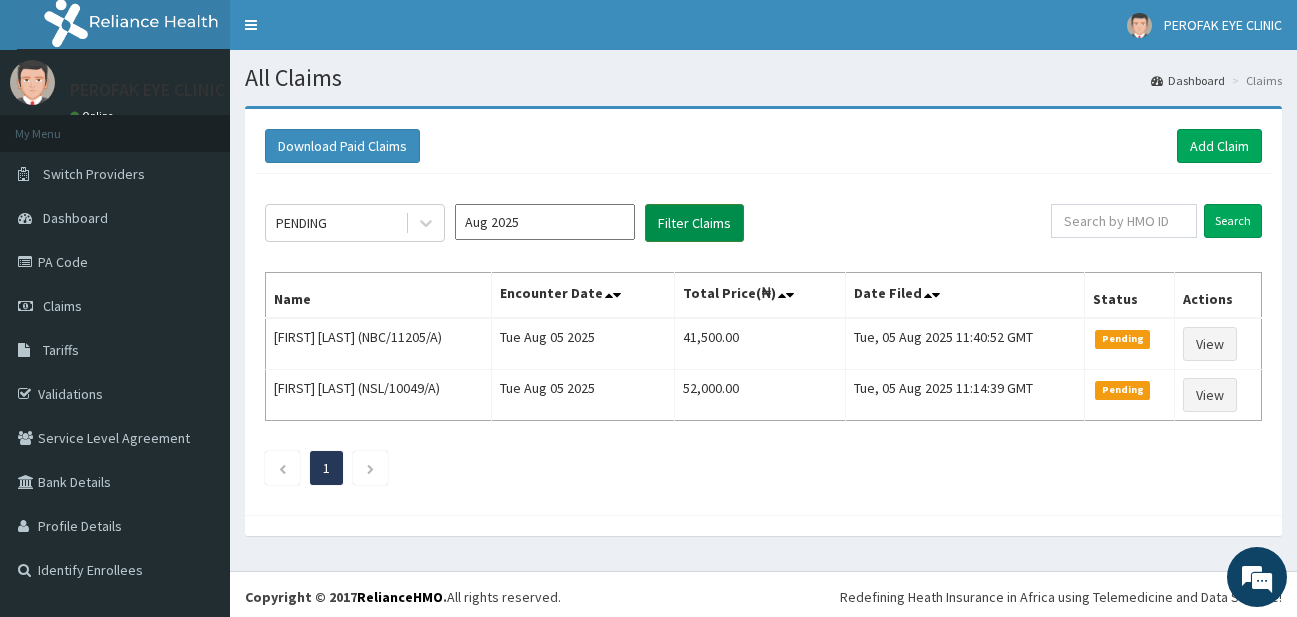 click on "Filter Claims" at bounding box center (694, 223) 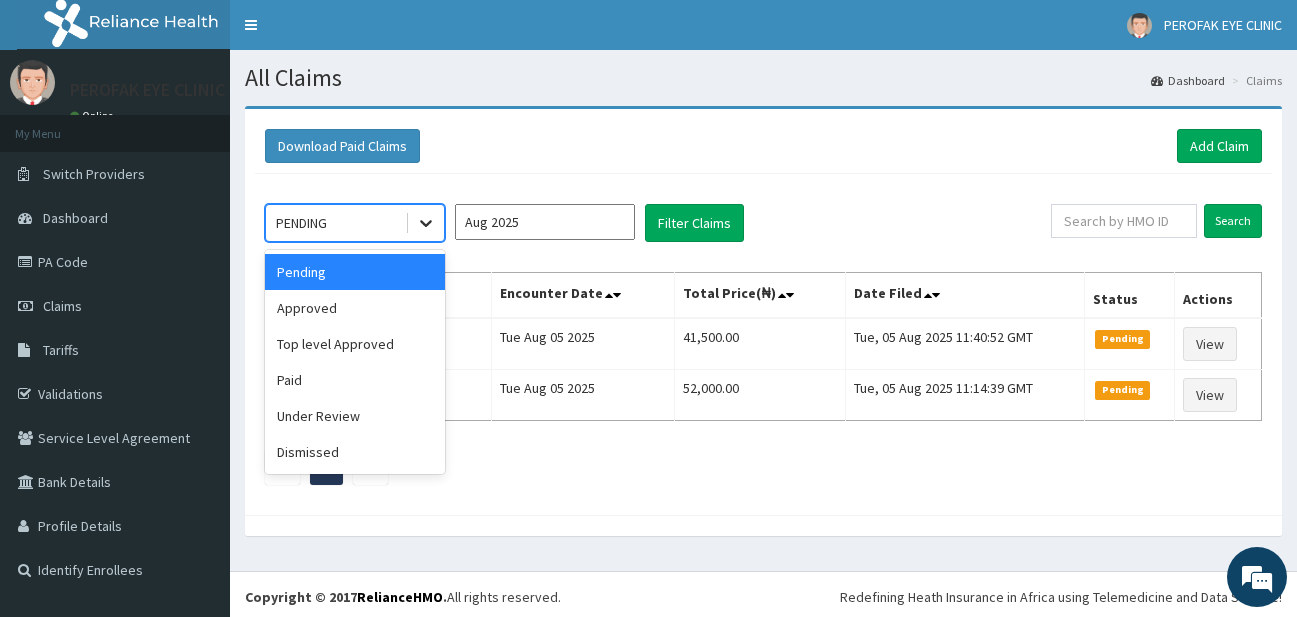 click 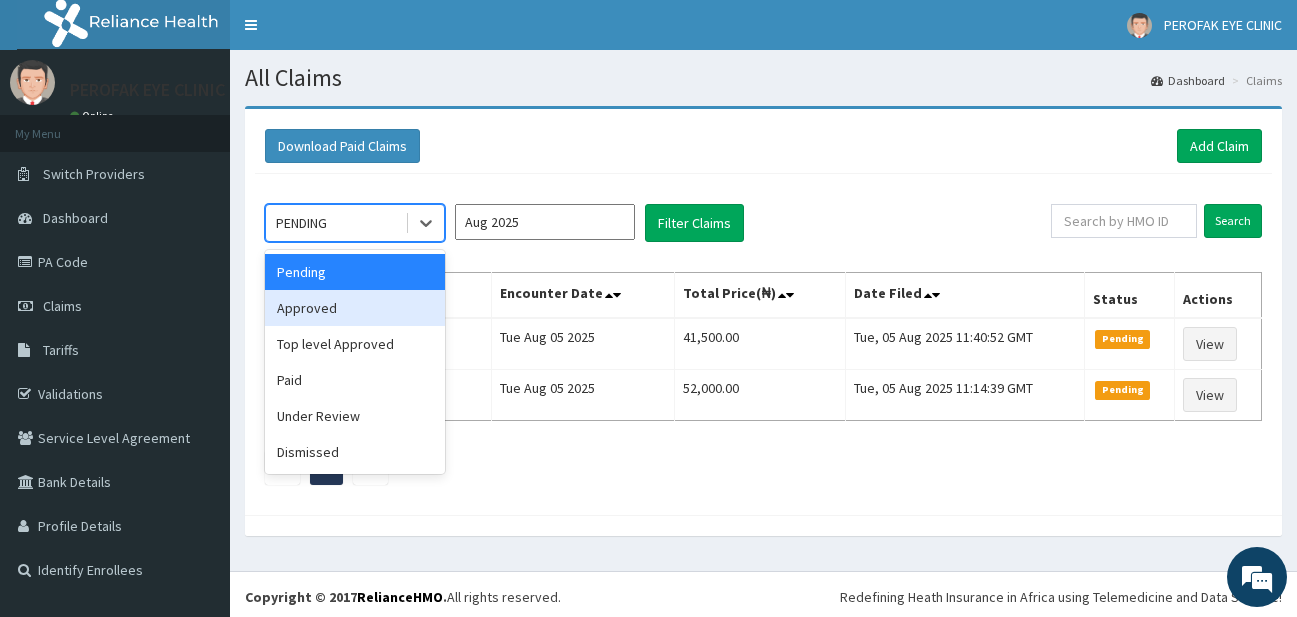 click on "Approved" at bounding box center [355, 308] 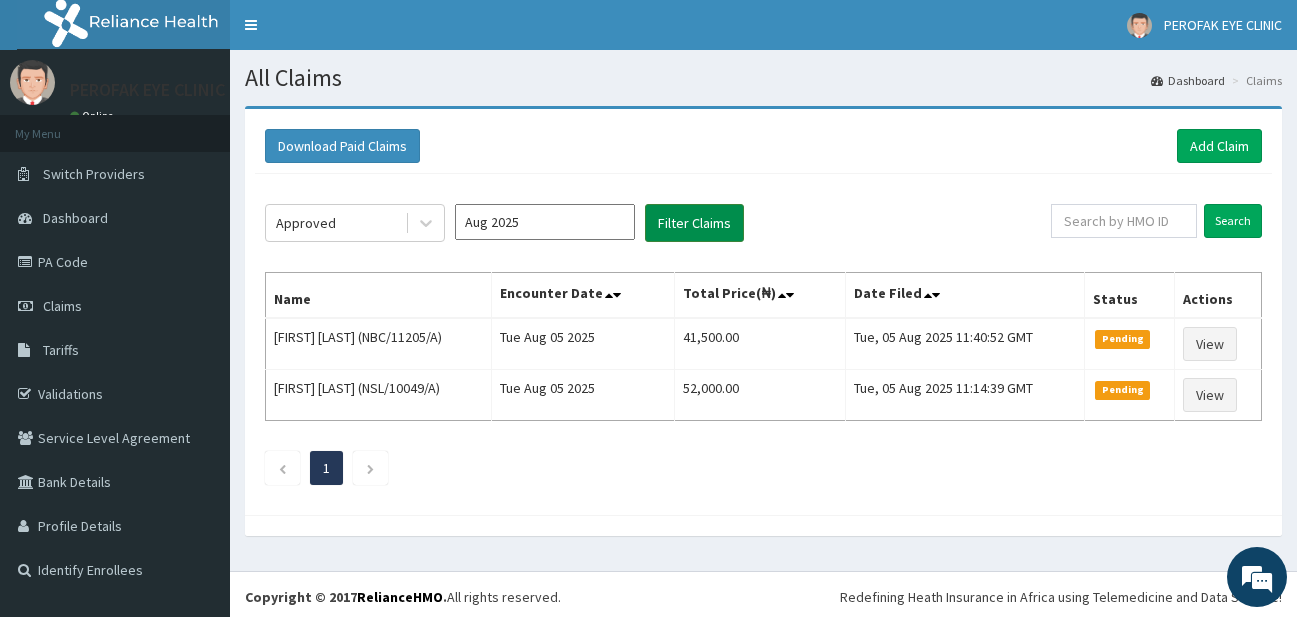 click on "Filter Claims" at bounding box center (694, 223) 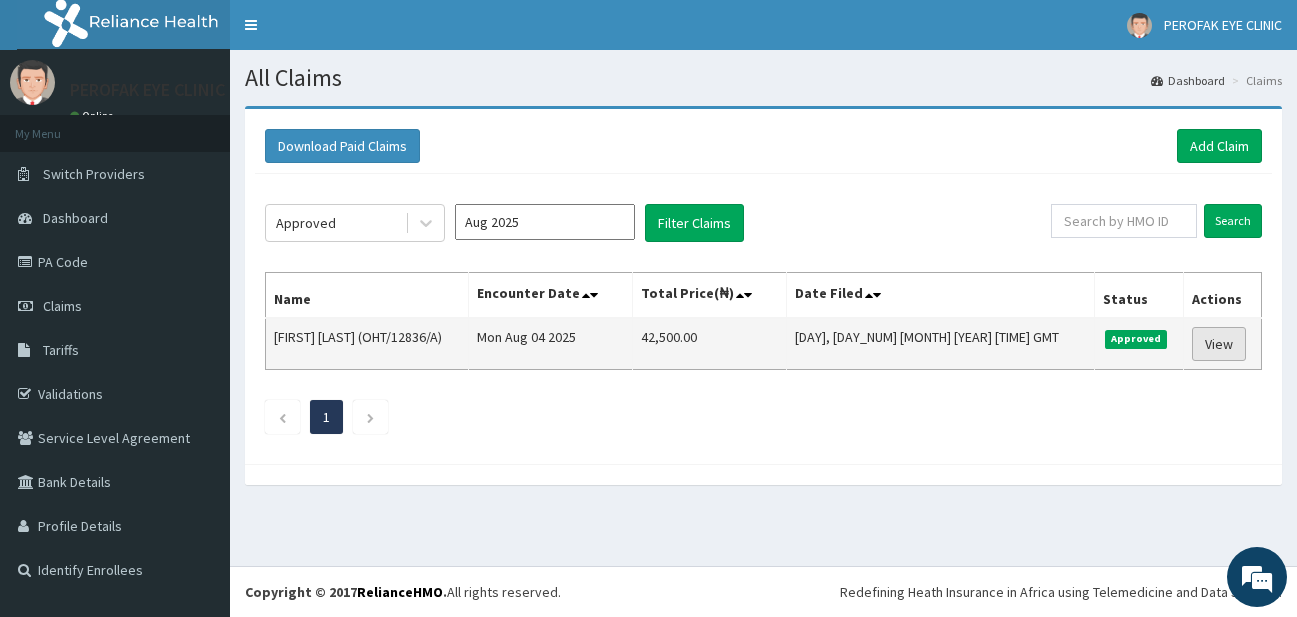 click on "View" at bounding box center (1219, 344) 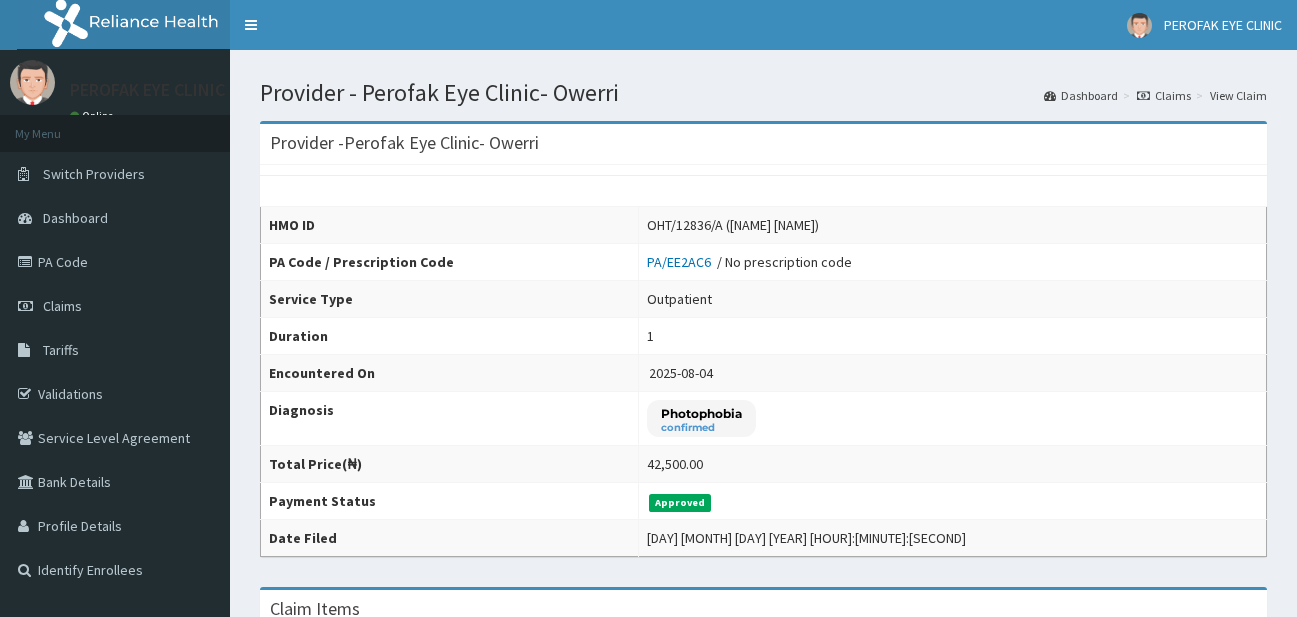 scroll, scrollTop: 0, scrollLeft: 0, axis: both 